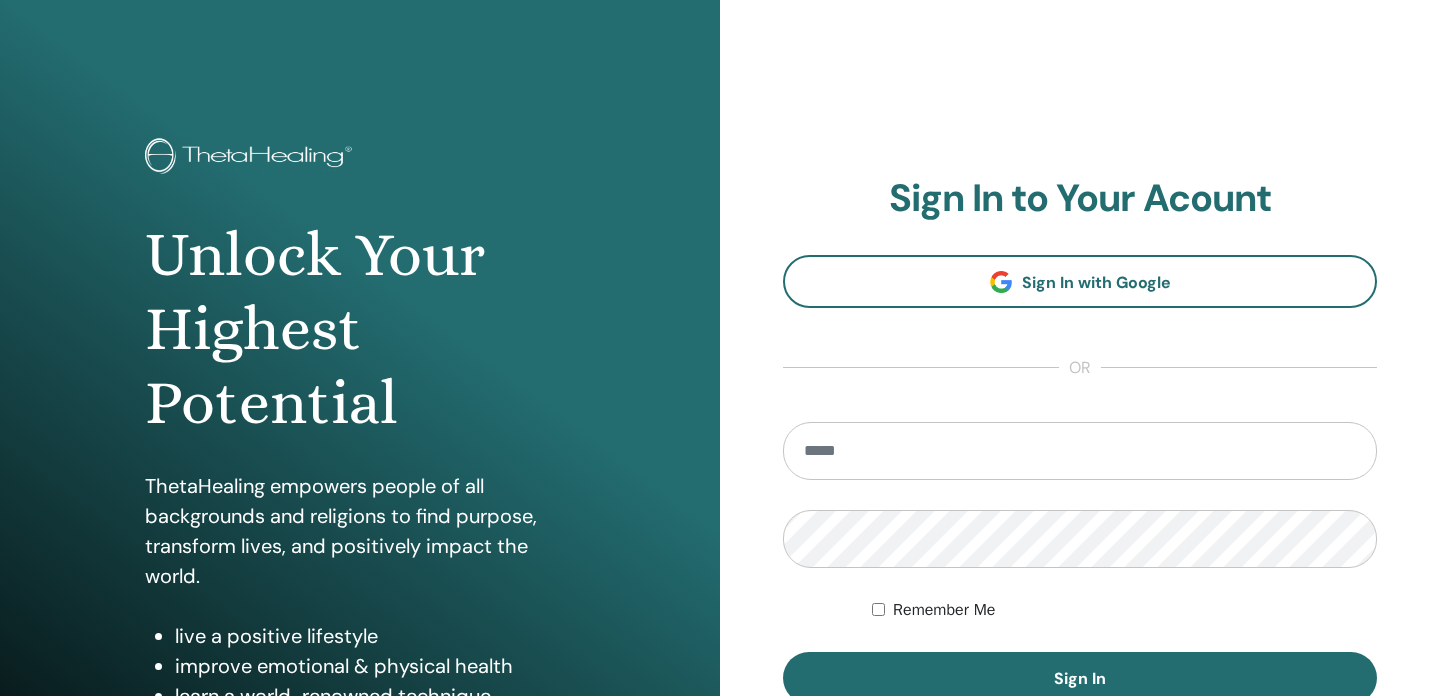 scroll, scrollTop: 0, scrollLeft: 0, axis: both 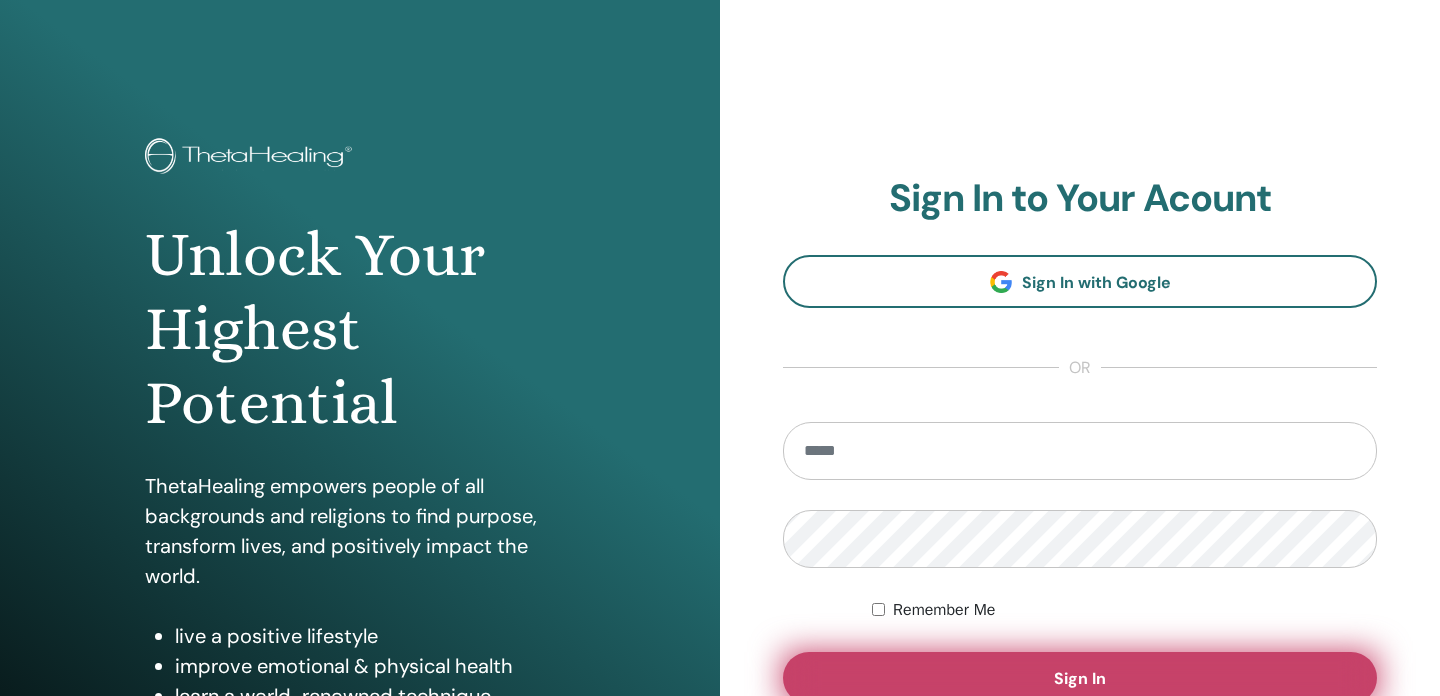 type on "**********" 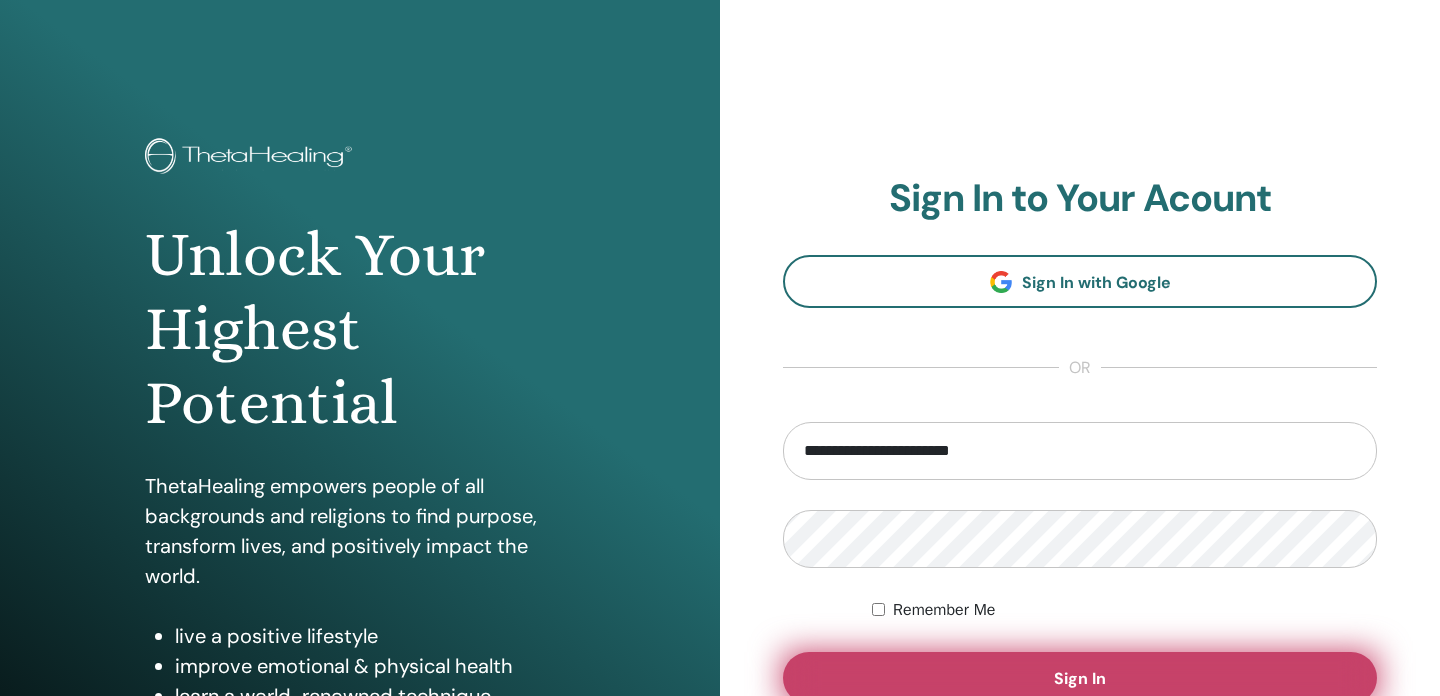 click on "Sign In" at bounding box center [1080, 678] 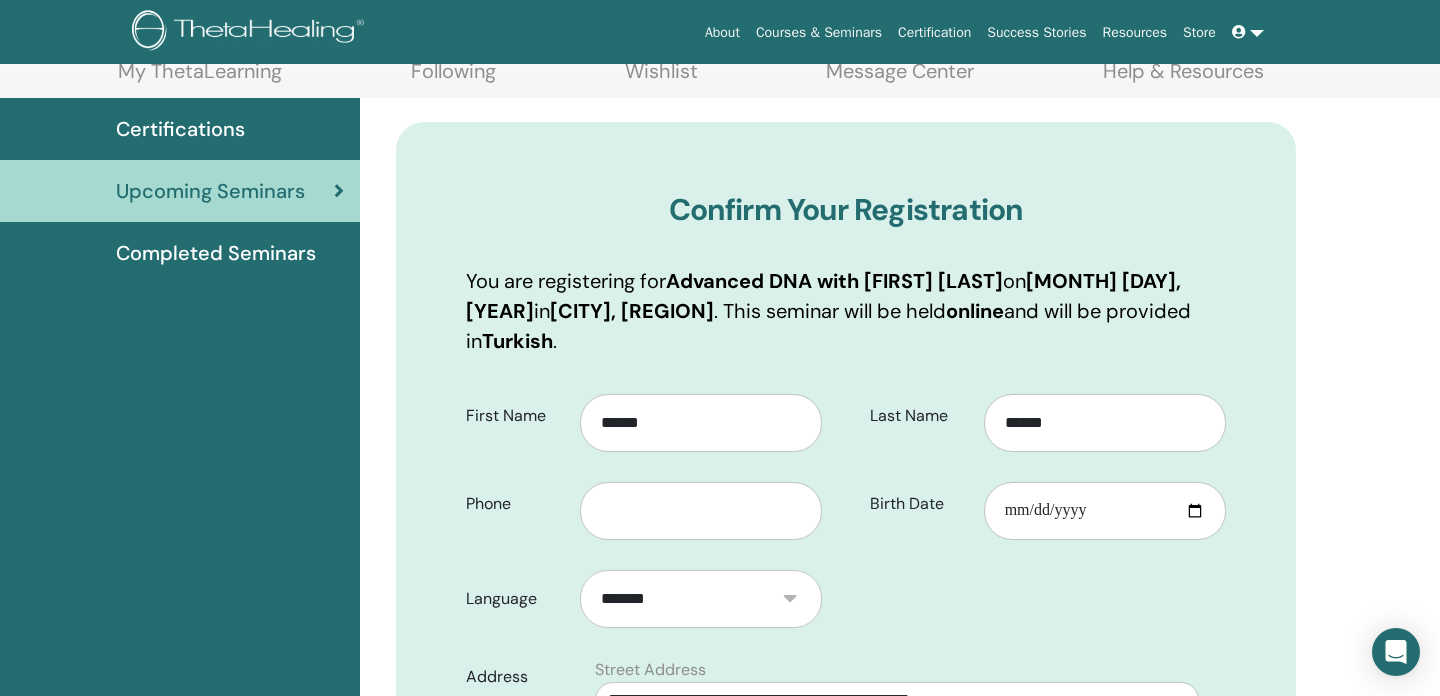 scroll, scrollTop: 207, scrollLeft: 0, axis: vertical 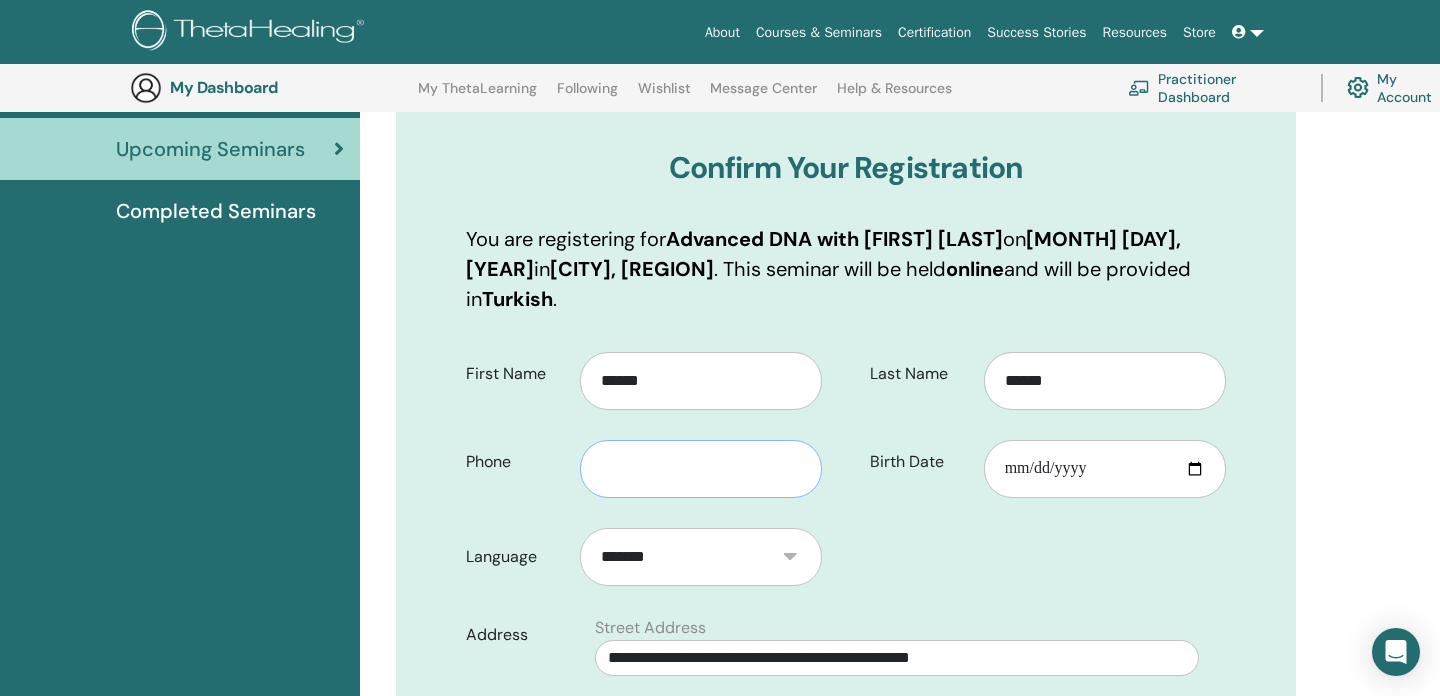 click at bounding box center [701, 469] 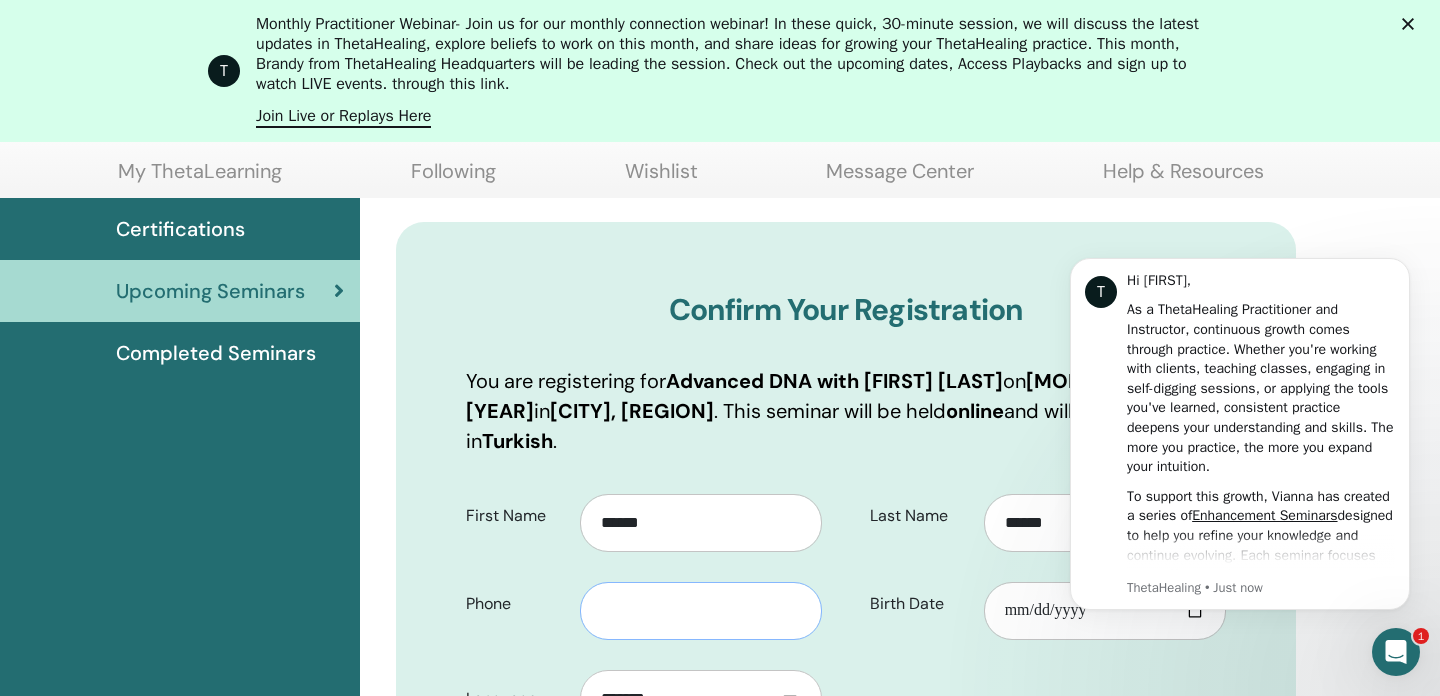 scroll, scrollTop: 0, scrollLeft: 0, axis: both 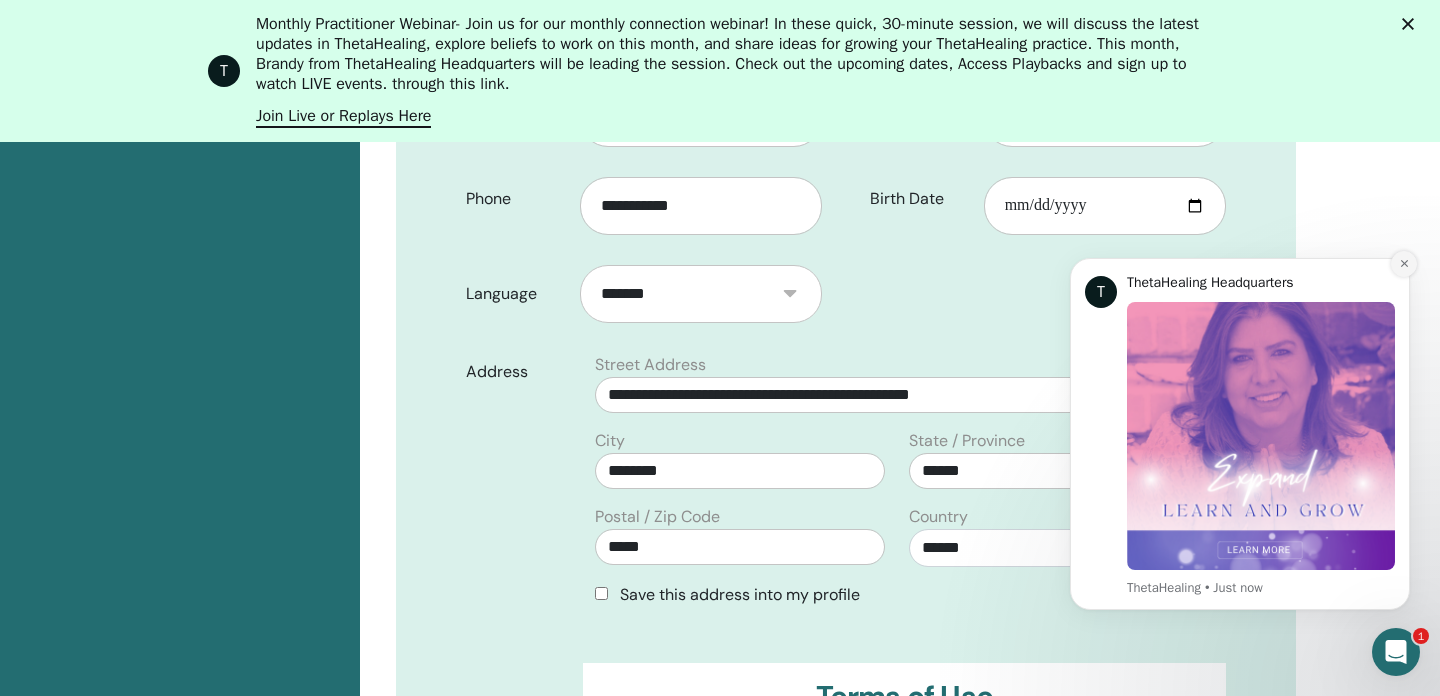 click 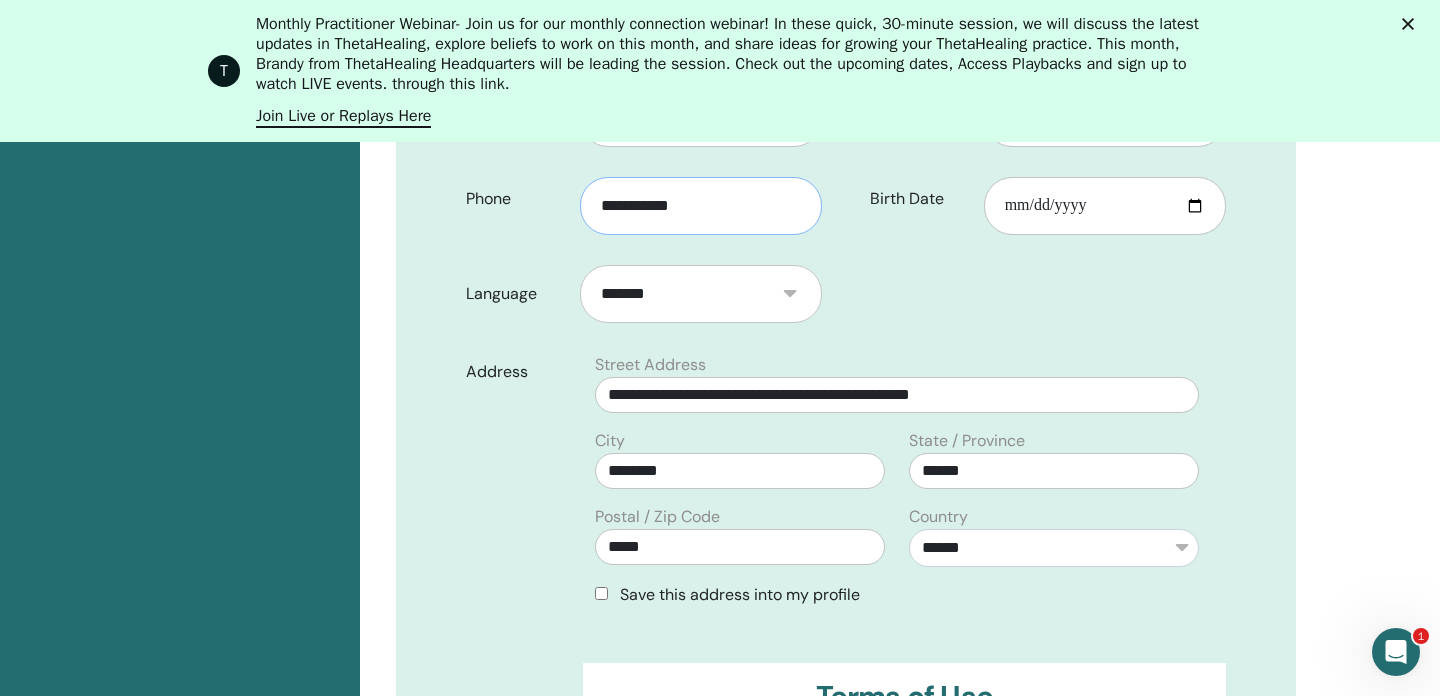 click on "**********" at bounding box center (701, 206) 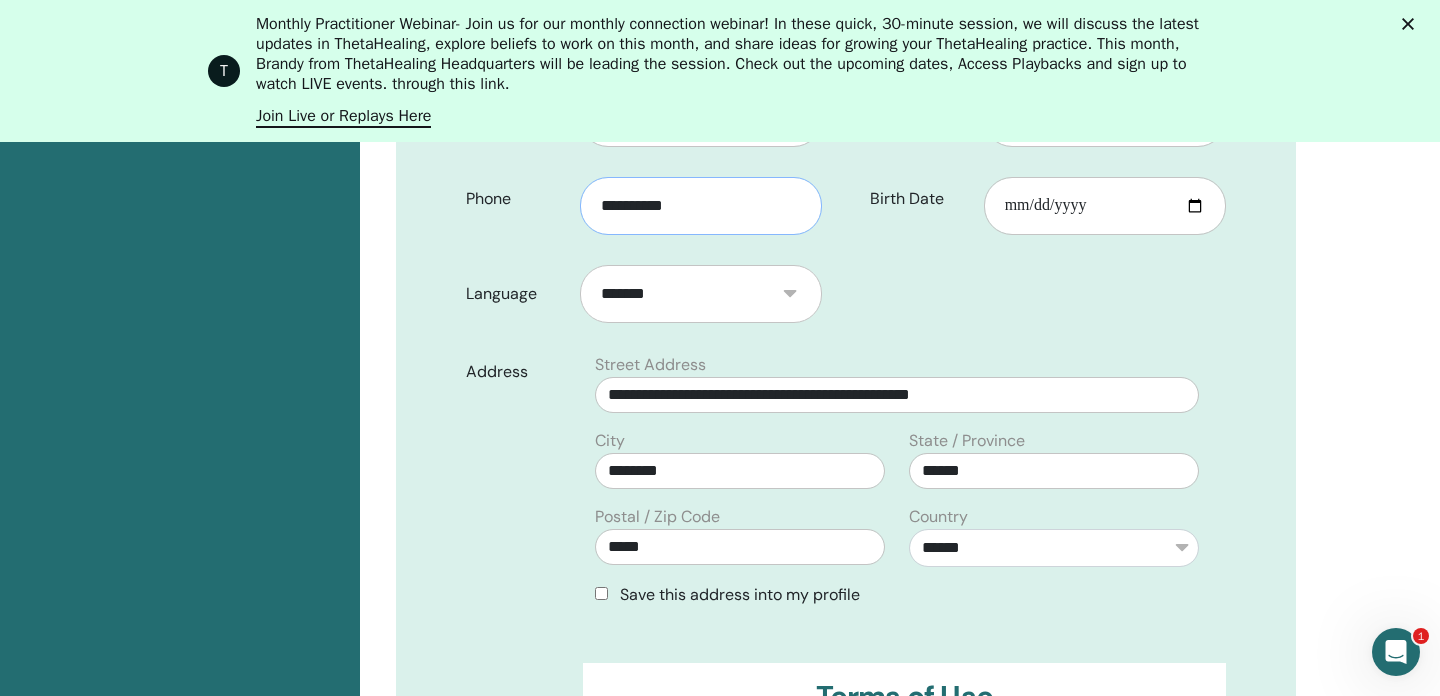 type on "**********" 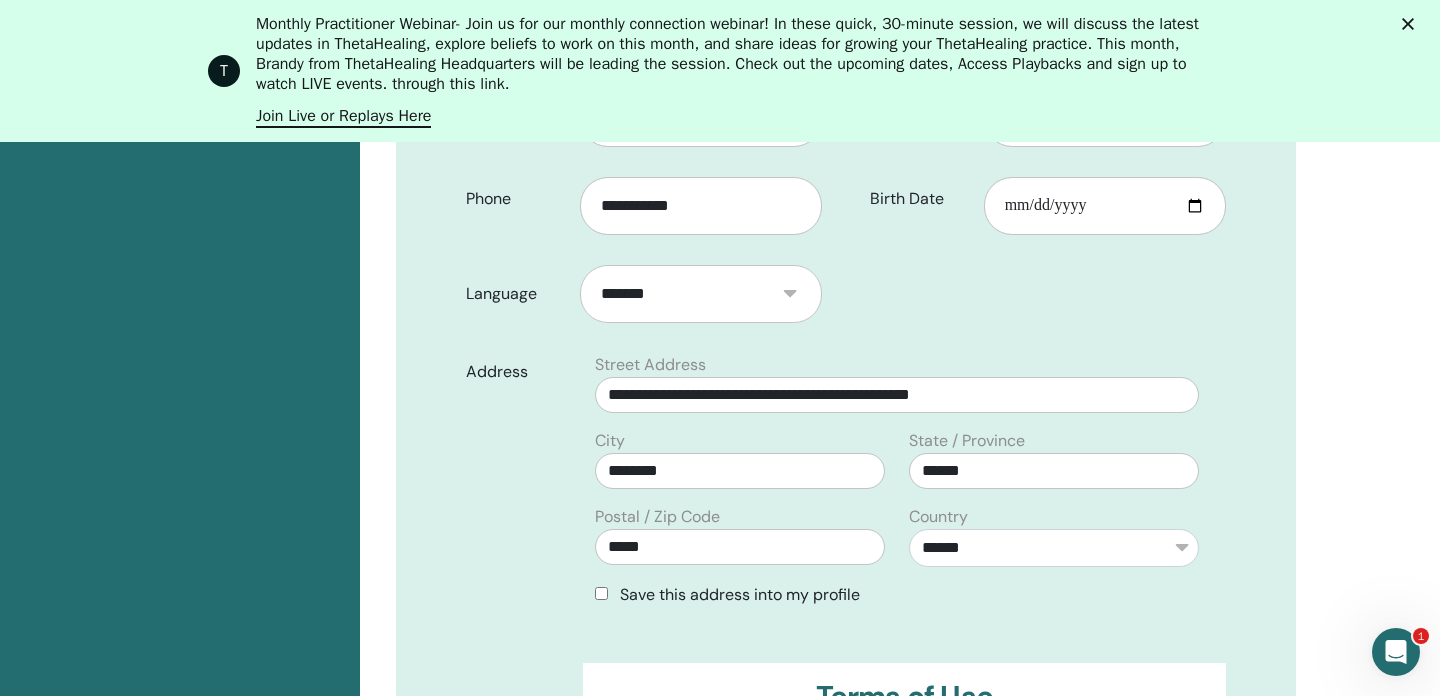 click on "**********" at bounding box center [846, 509] 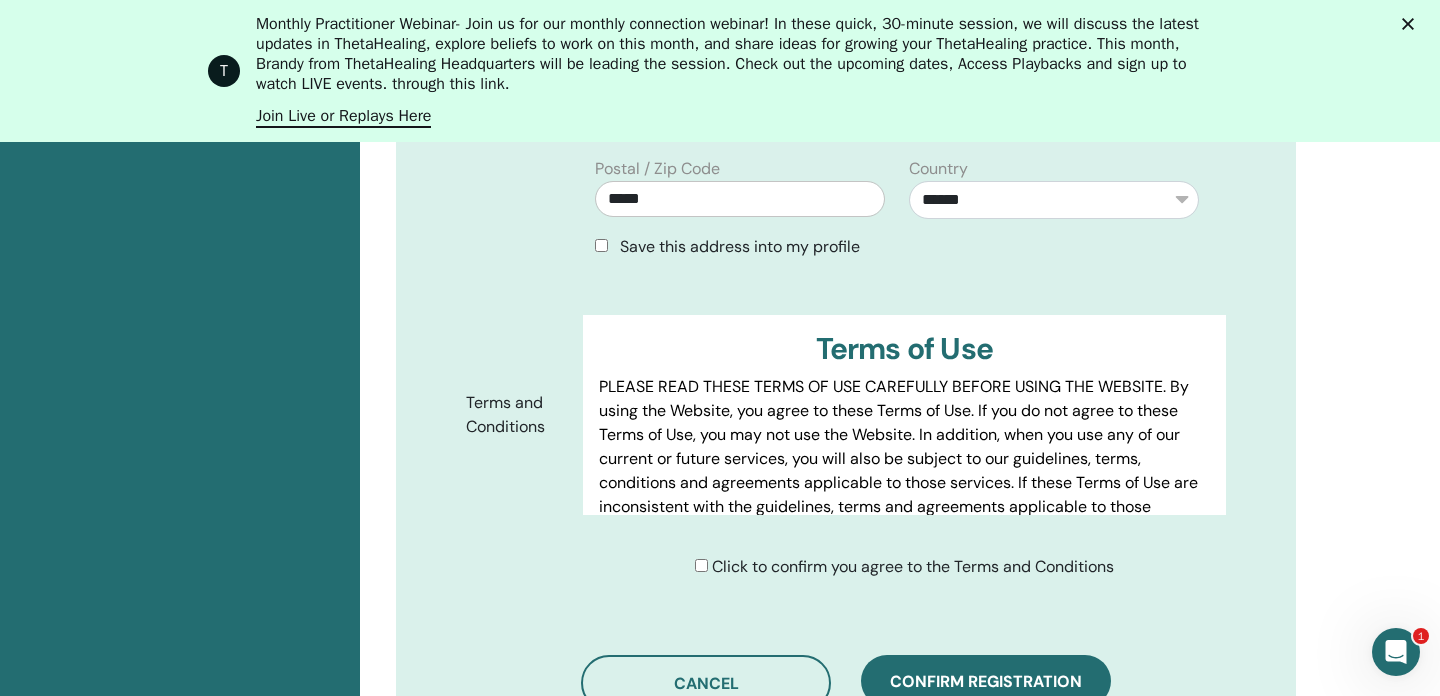 scroll, scrollTop: 1054, scrollLeft: 0, axis: vertical 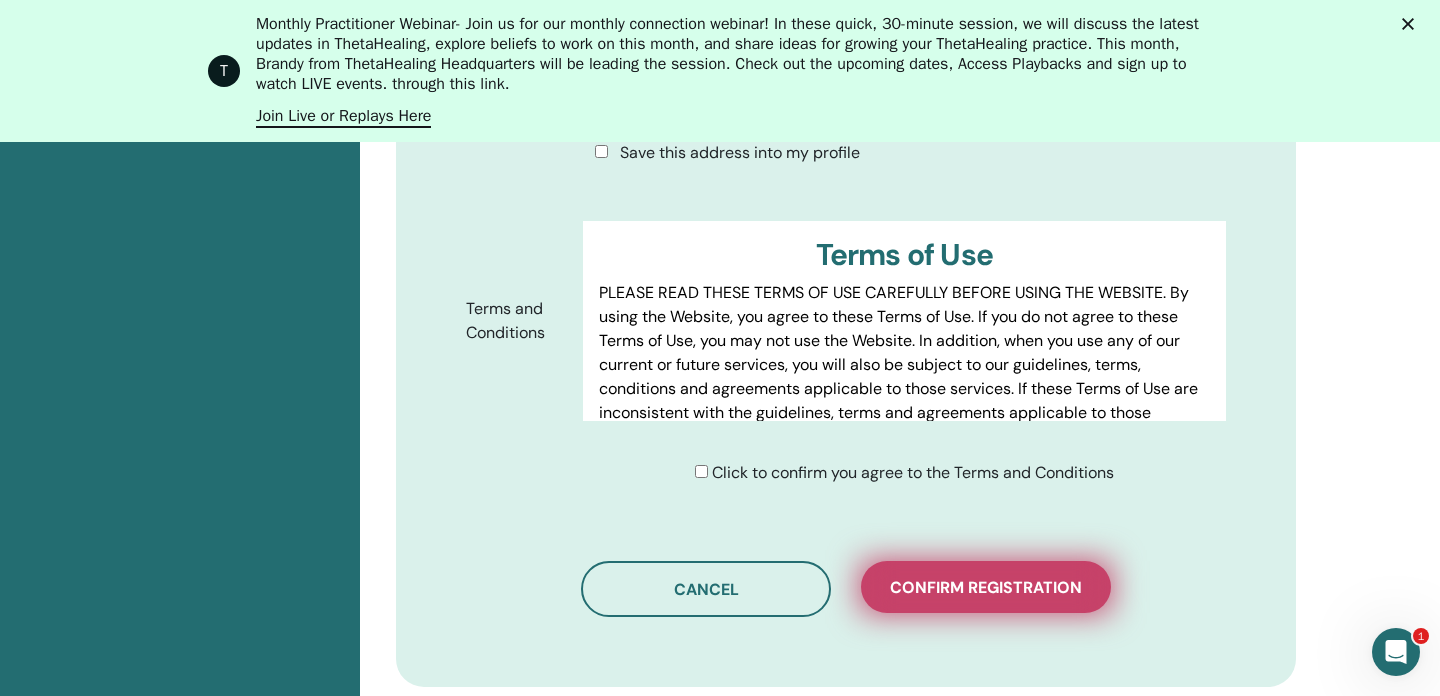 click on "Confirm registration" at bounding box center (986, 587) 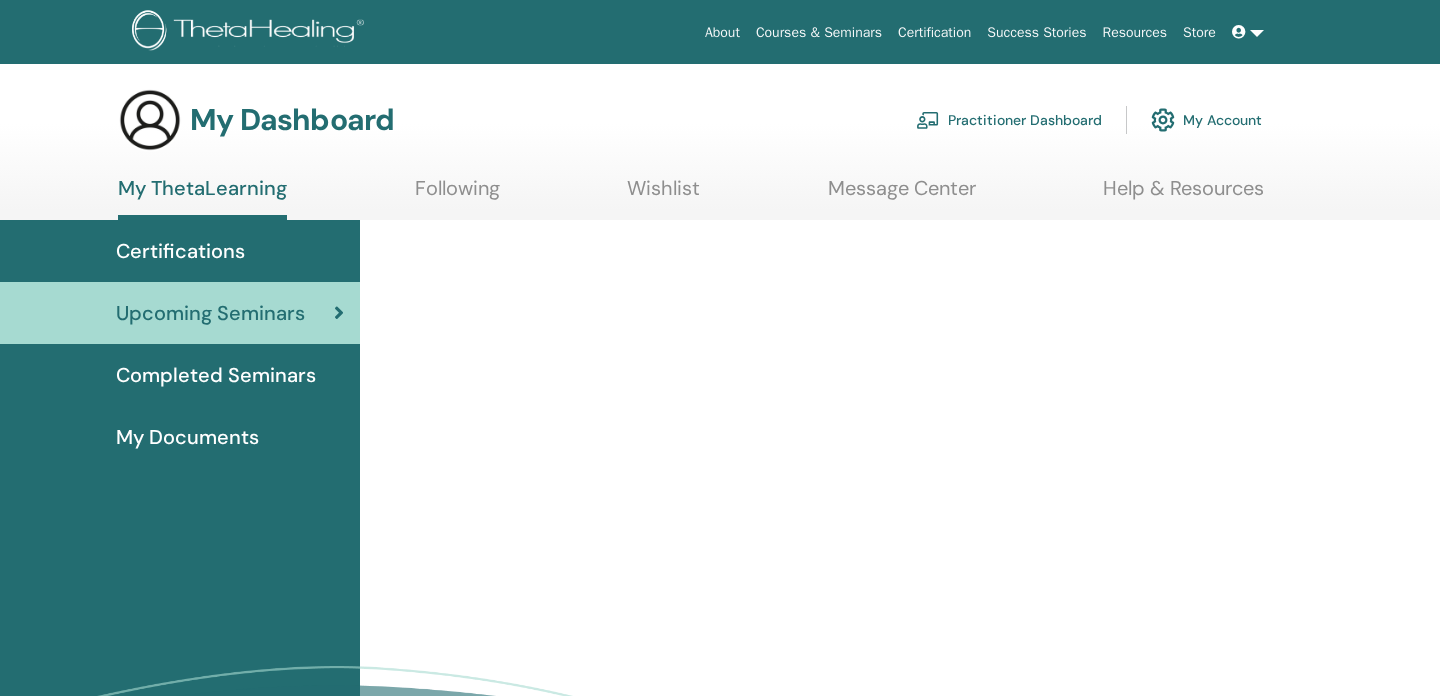 scroll, scrollTop: 0, scrollLeft: 0, axis: both 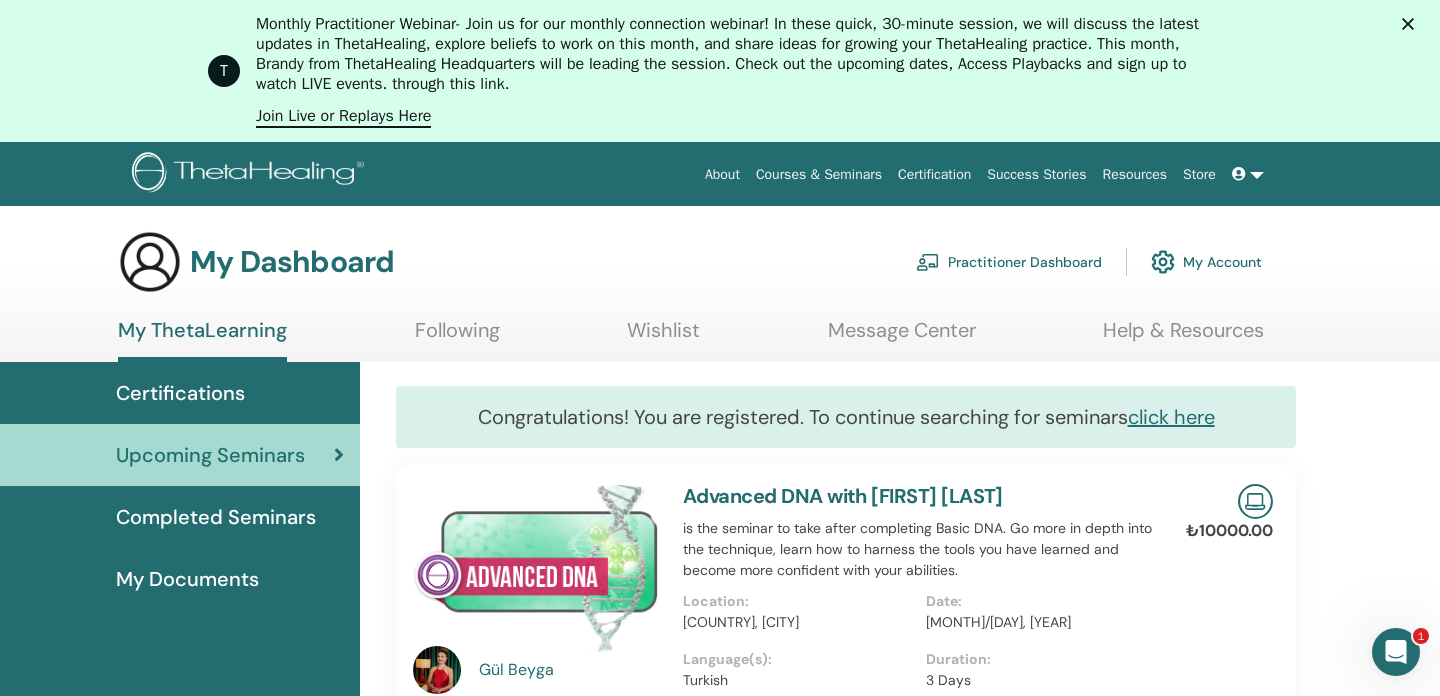 click 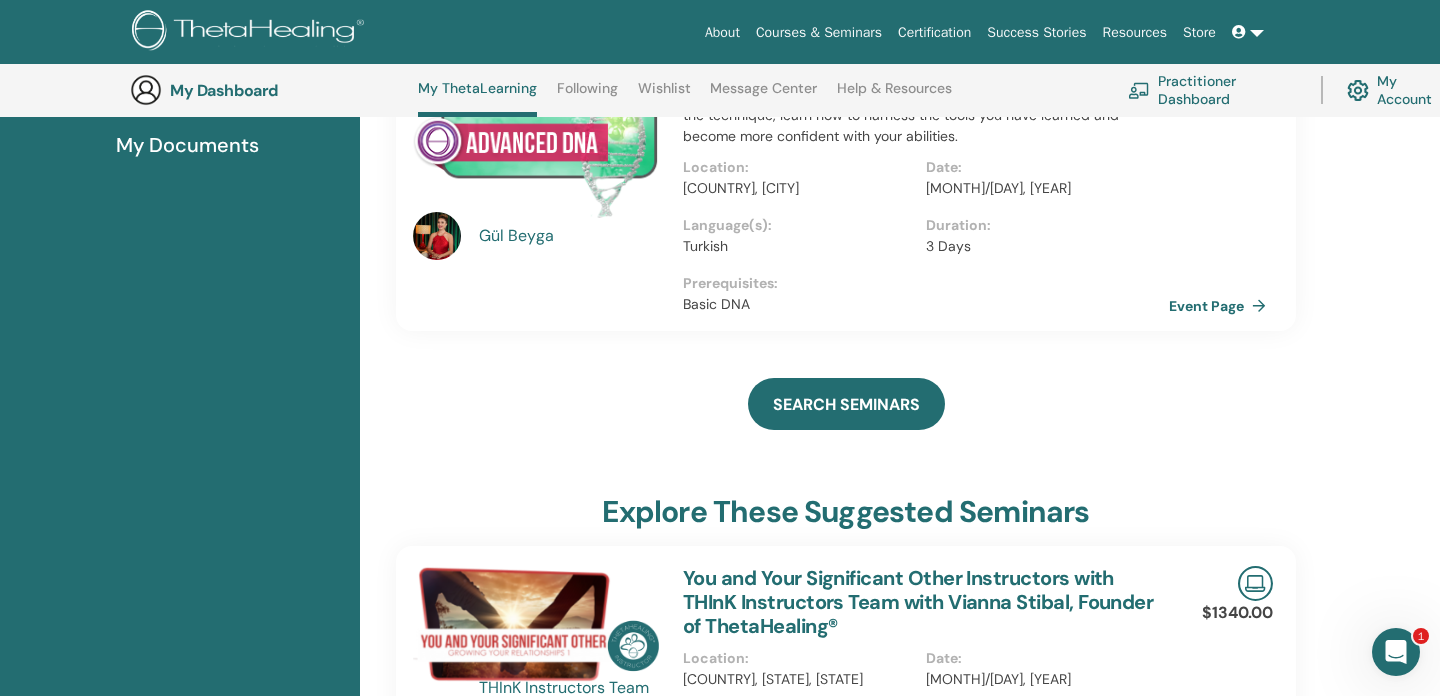 scroll, scrollTop: 162, scrollLeft: 0, axis: vertical 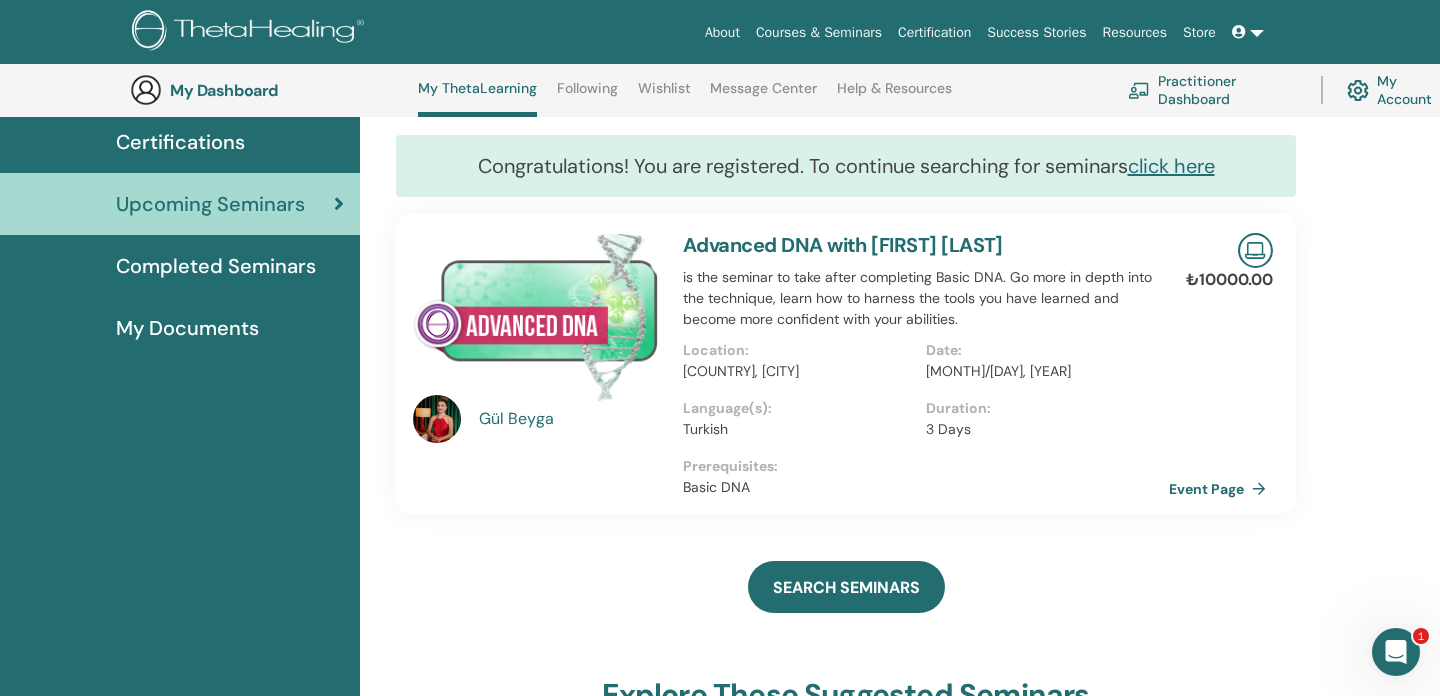 click on "Completed Seminars" at bounding box center (216, 266) 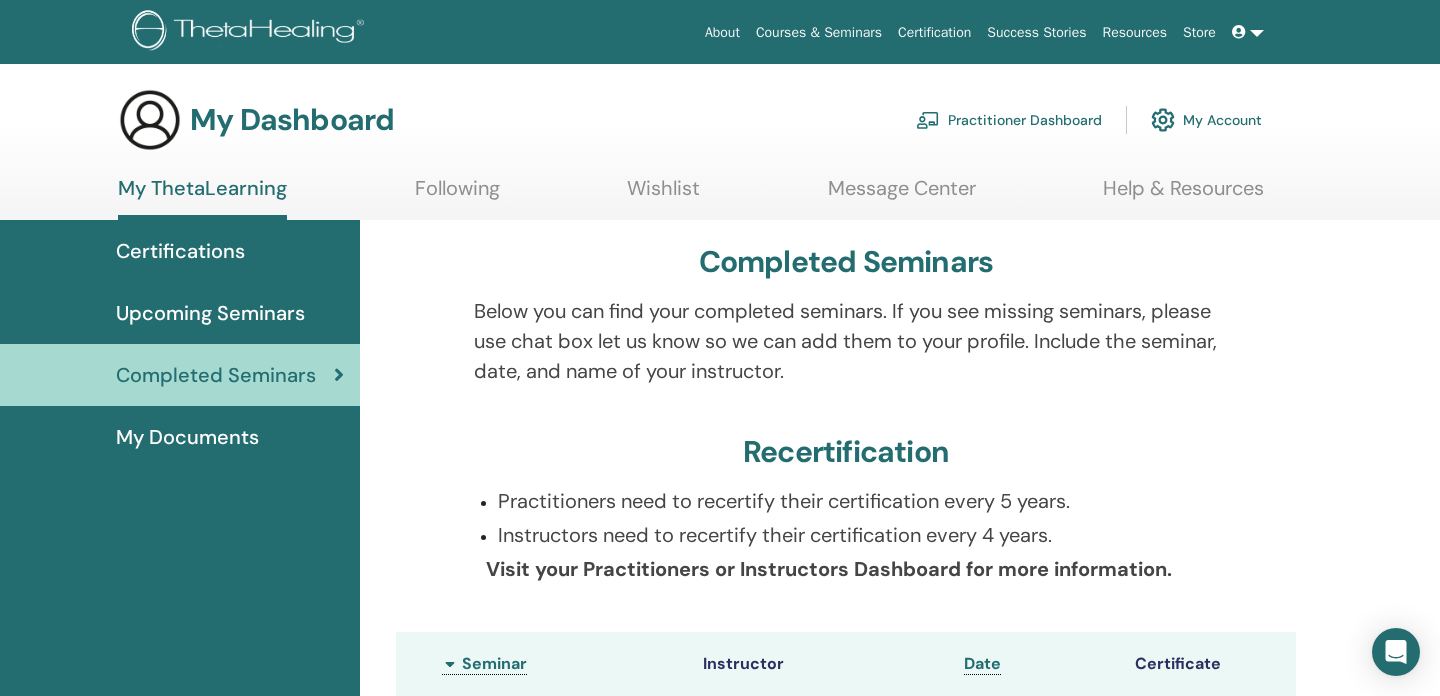 scroll, scrollTop: 0, scrollLeft: 0, axis: both 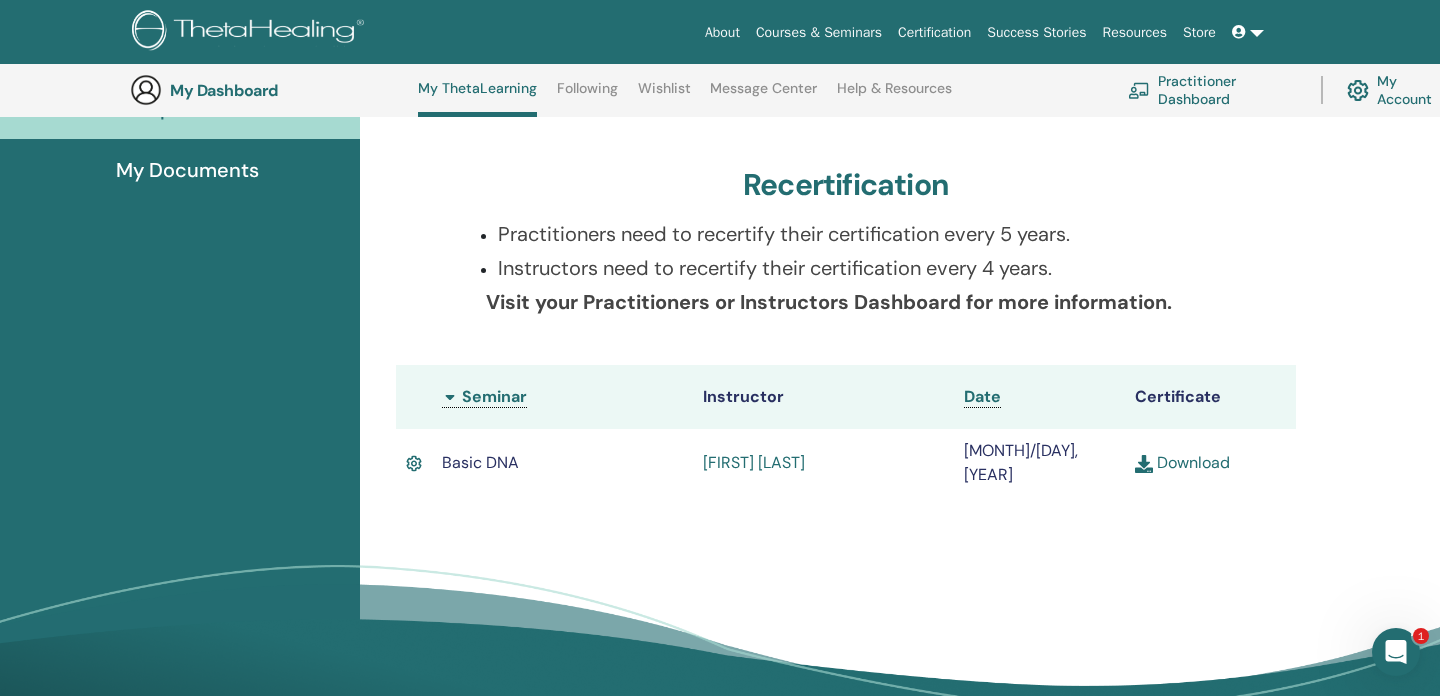 click on "Download" at bounding box center [1182, 462] 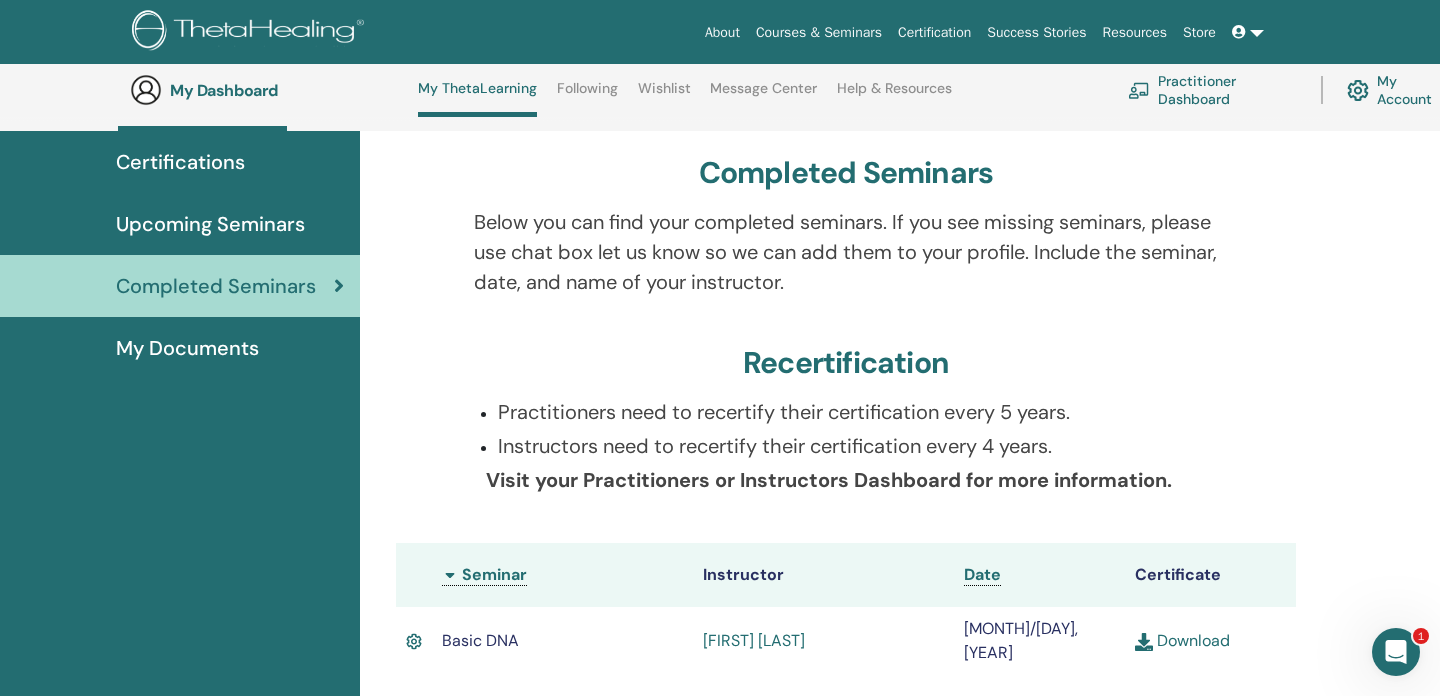 scroll, scrollTop: 0, scrollLeft: 0, axis: both 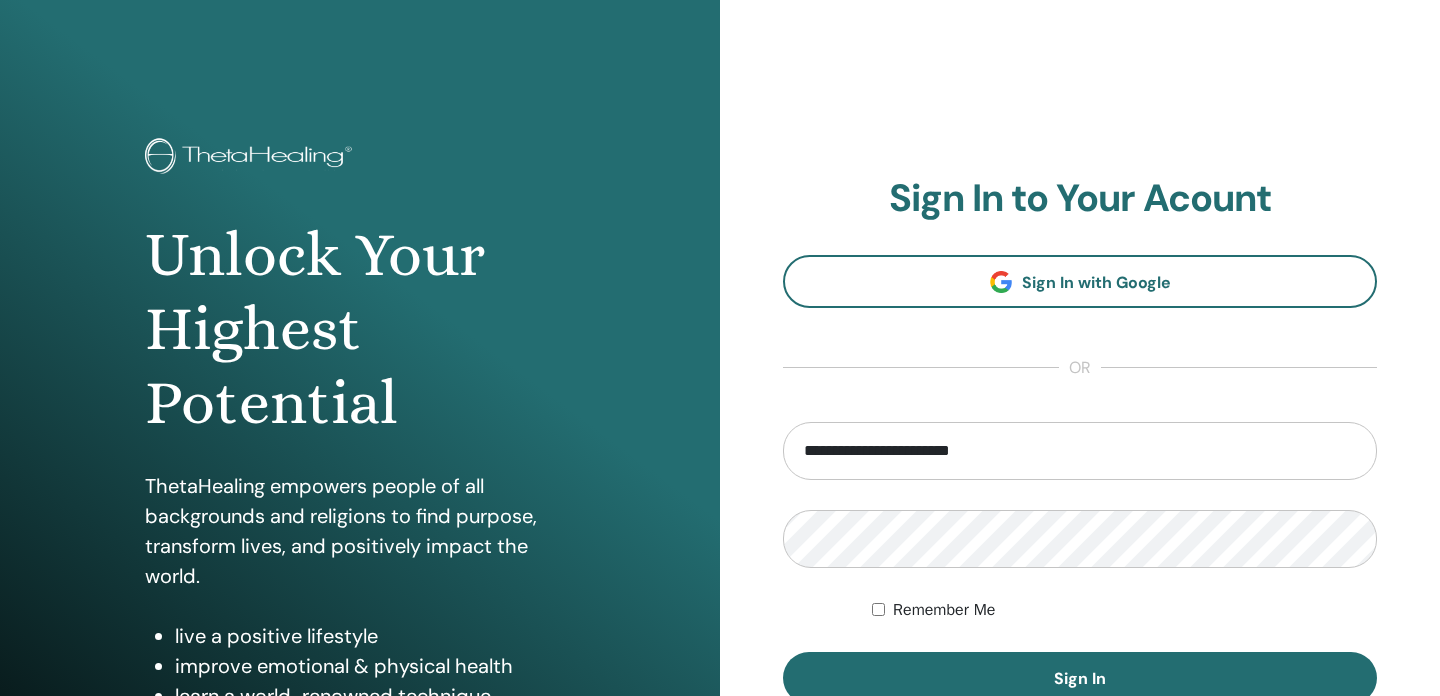 click on "**********" at bounding box center (1080, 451) 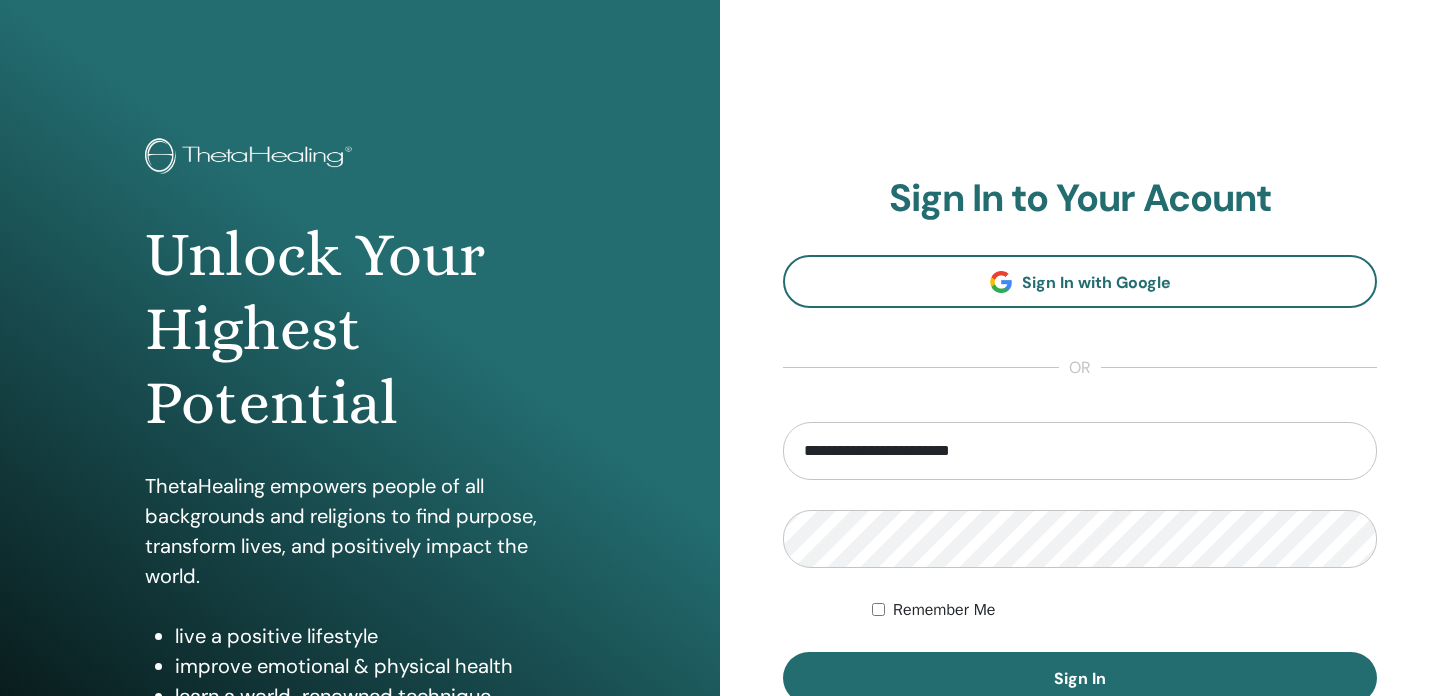 drag, startPoint x: 906, startPoint y: 453, endPoint x: 860, endPoint y: 452, distance: 46.010868 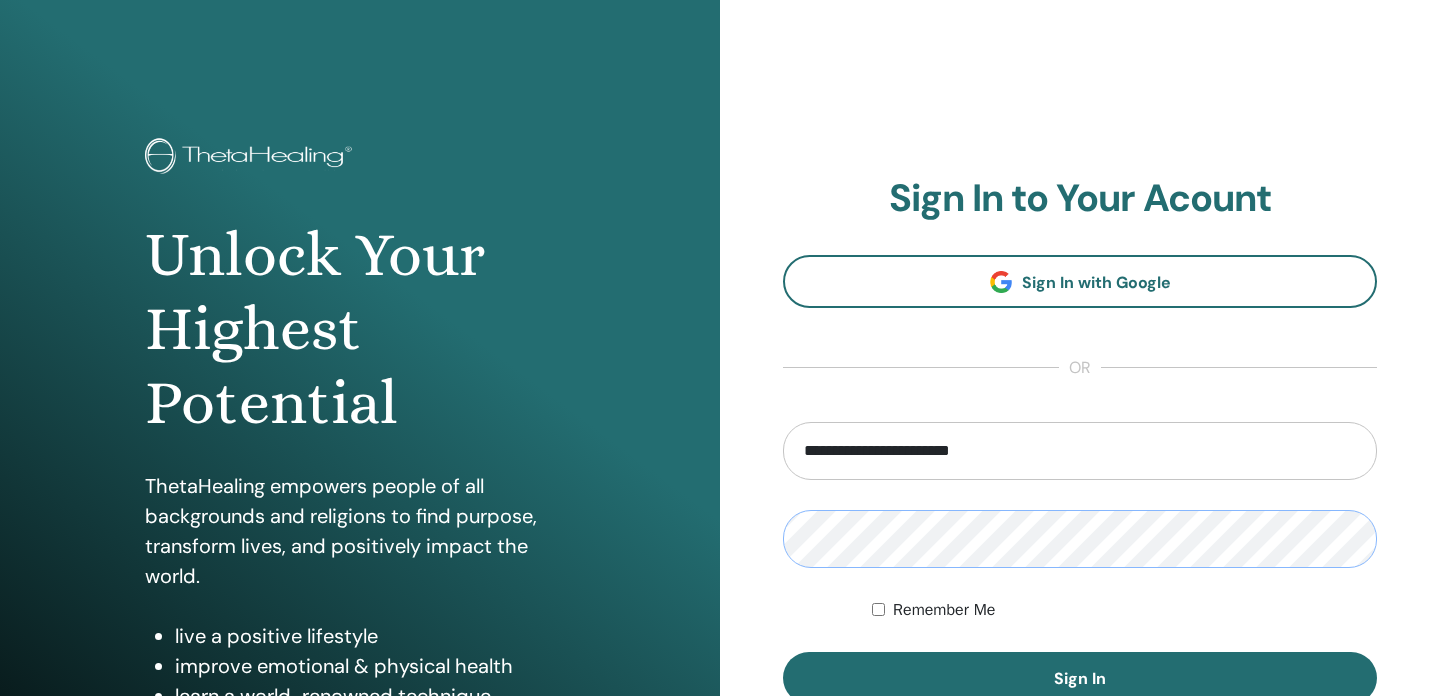 click on "**********" at bounding box center [1080, 480] 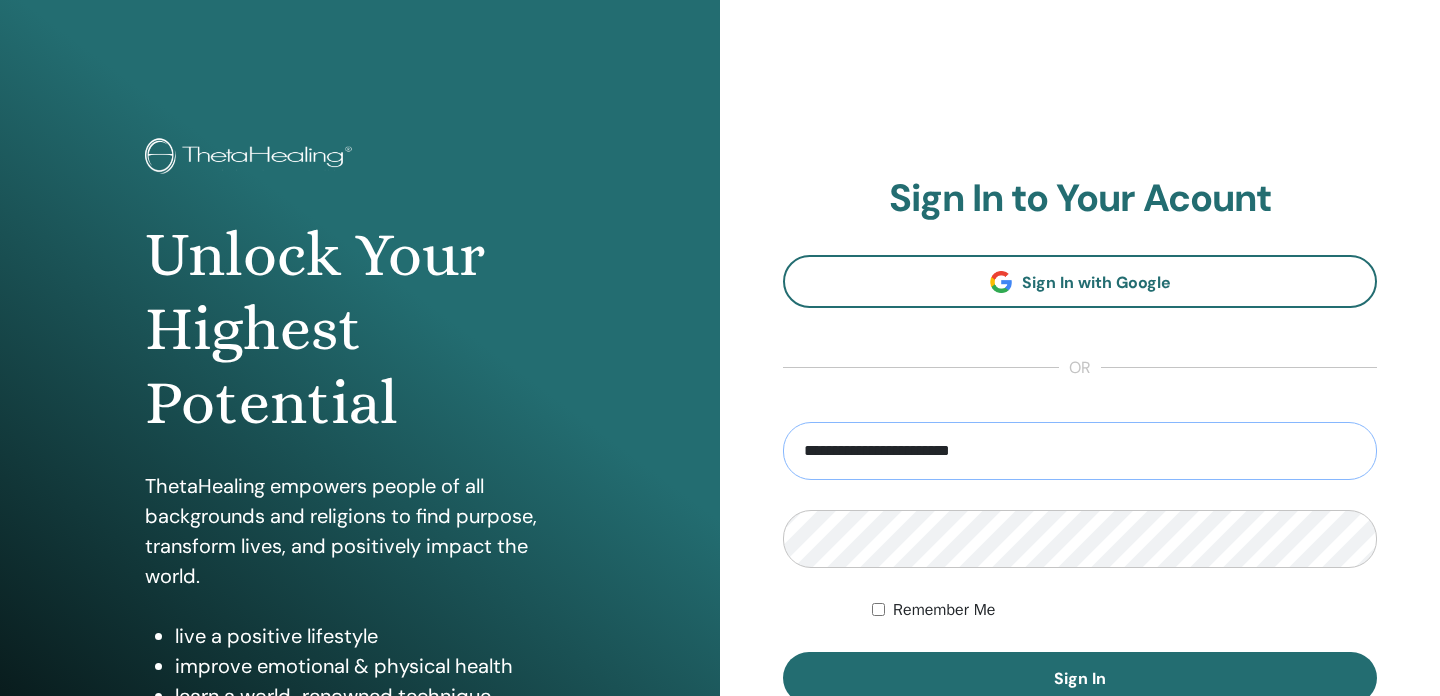 click on "**********" at bounding box center (1080, 451) 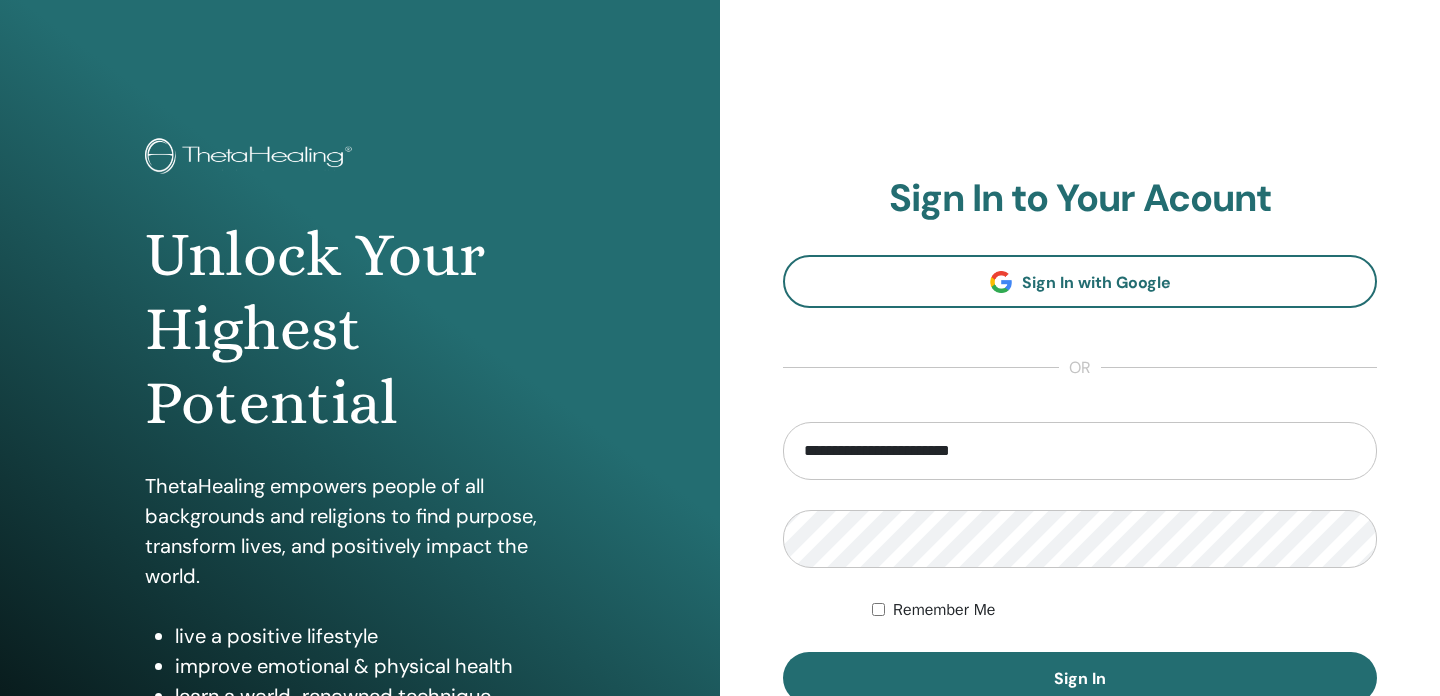 click on "**********" at bounding box center (1080, 563) 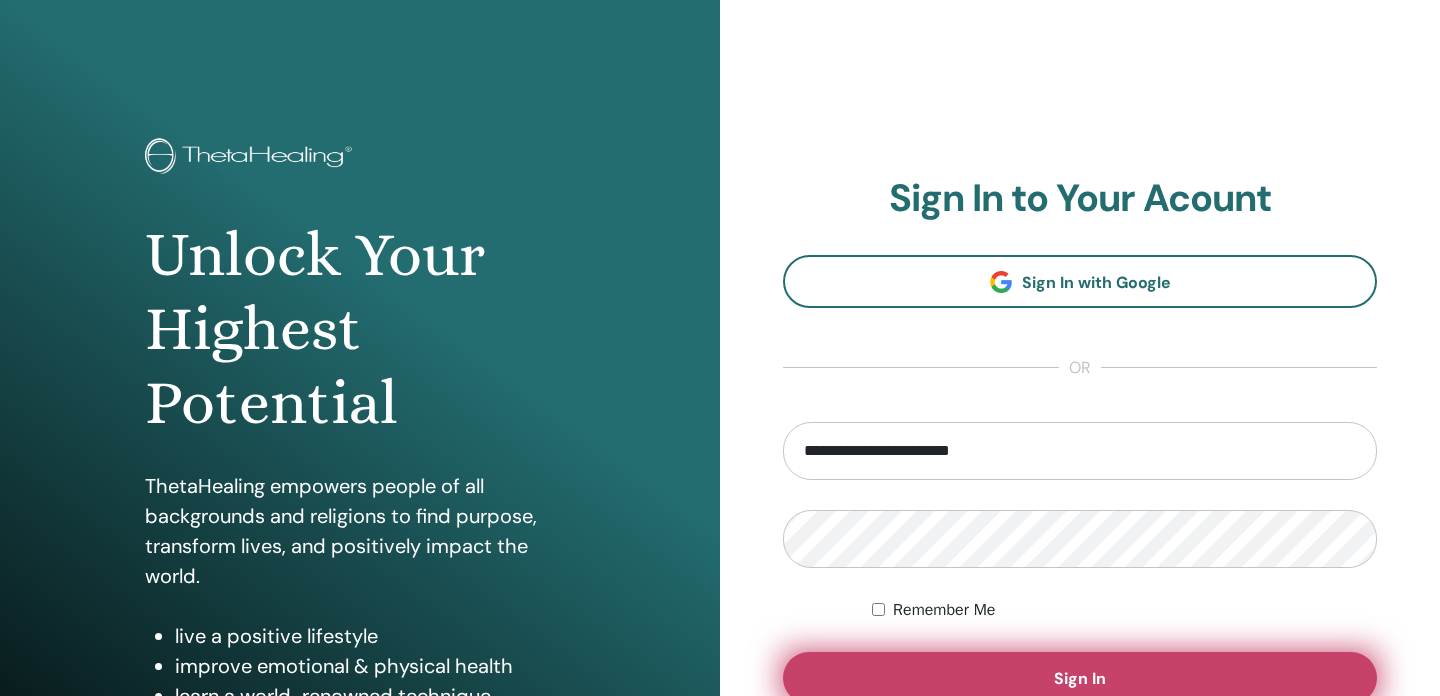 click on "Sign In" at bounding box center (1080, 678) 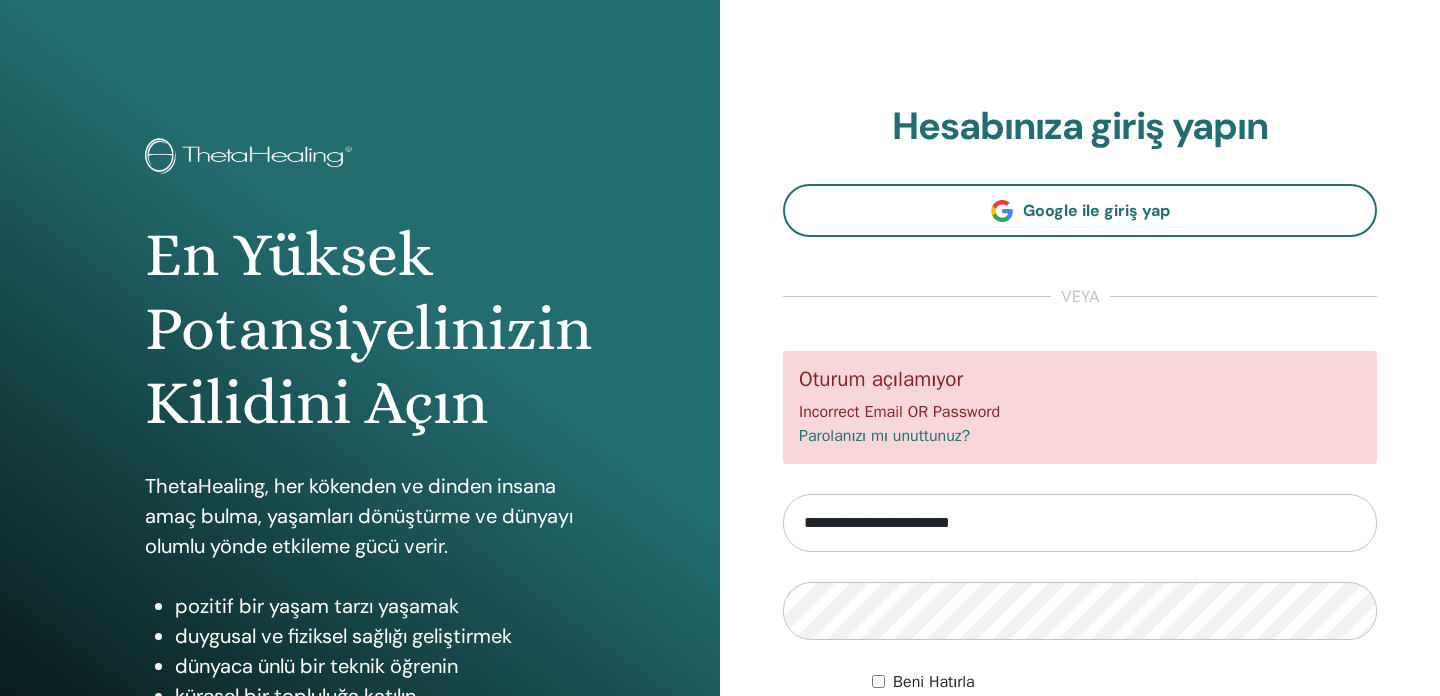 scroll, scrollTop: 0, scrollLeft: 0, axis: both 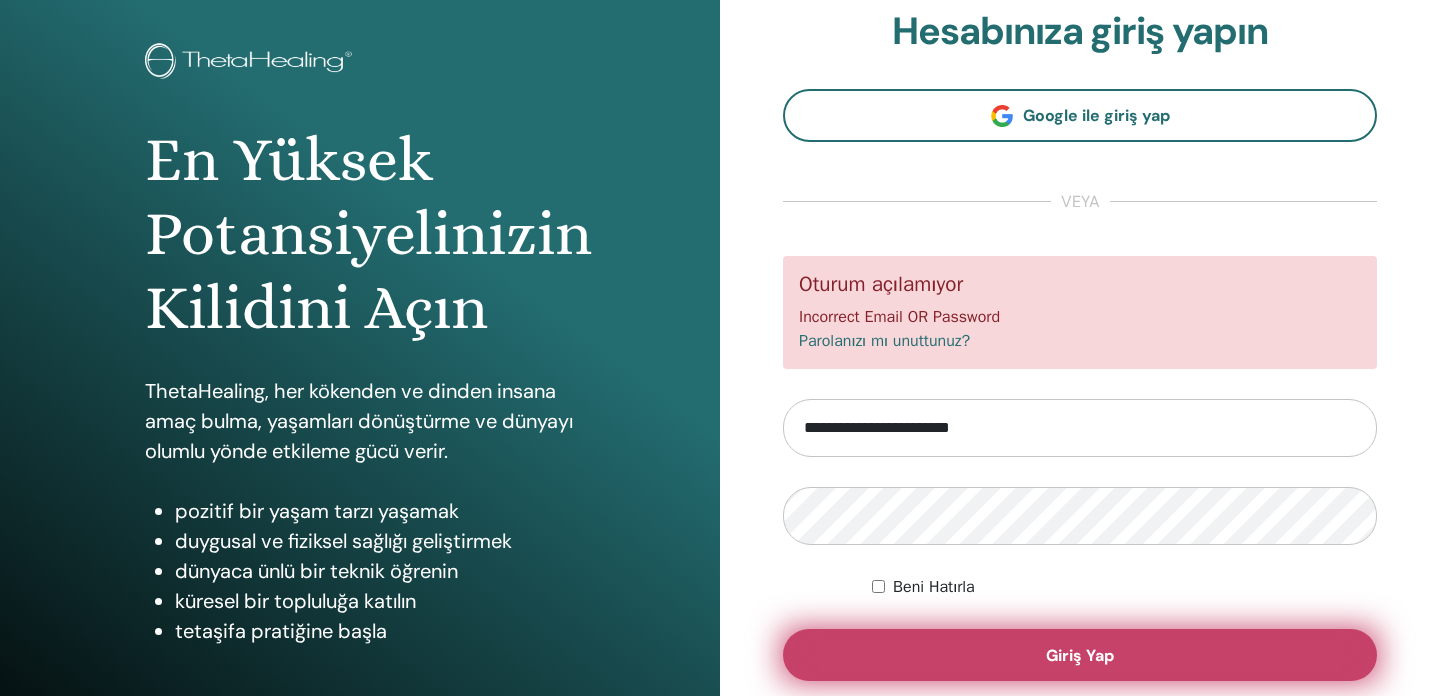 click on "Giriş Yap" at bounding box center [1080, 655] 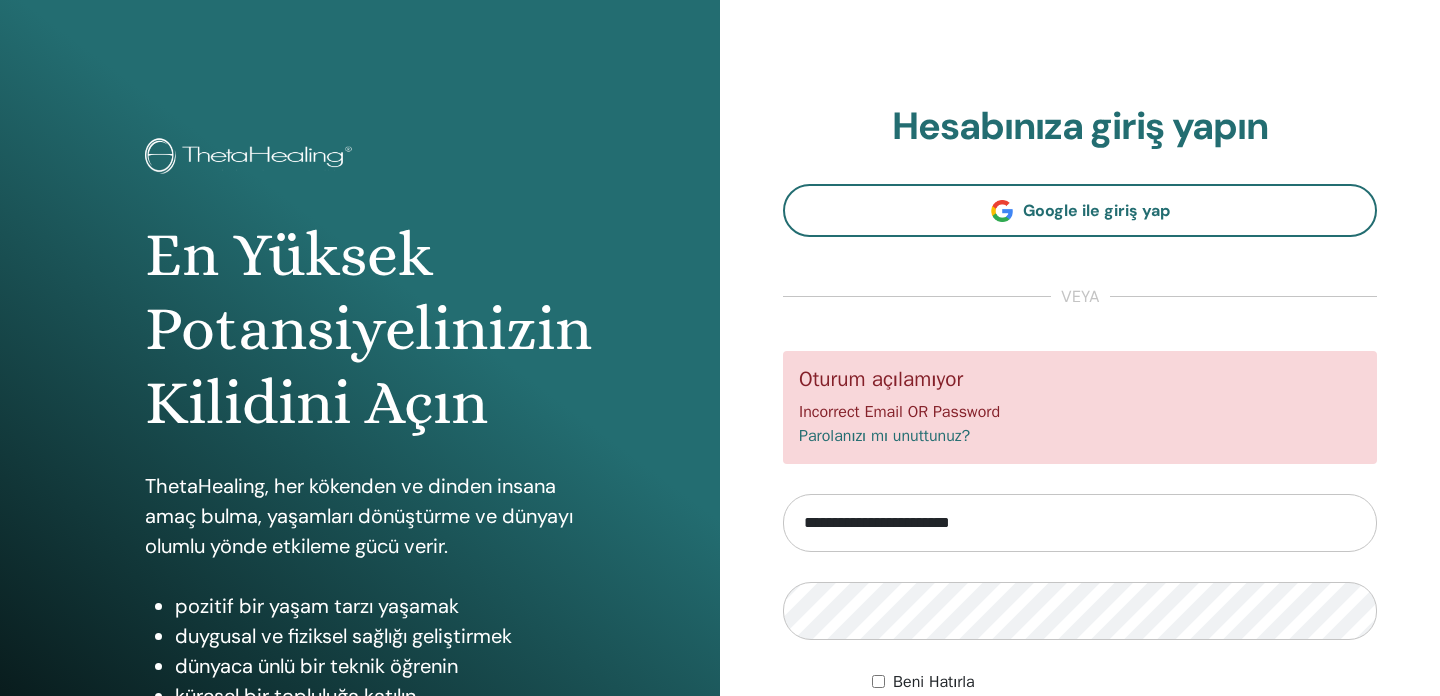 scroll, scrollTop: 0, scrollLeft: 0, axis: both 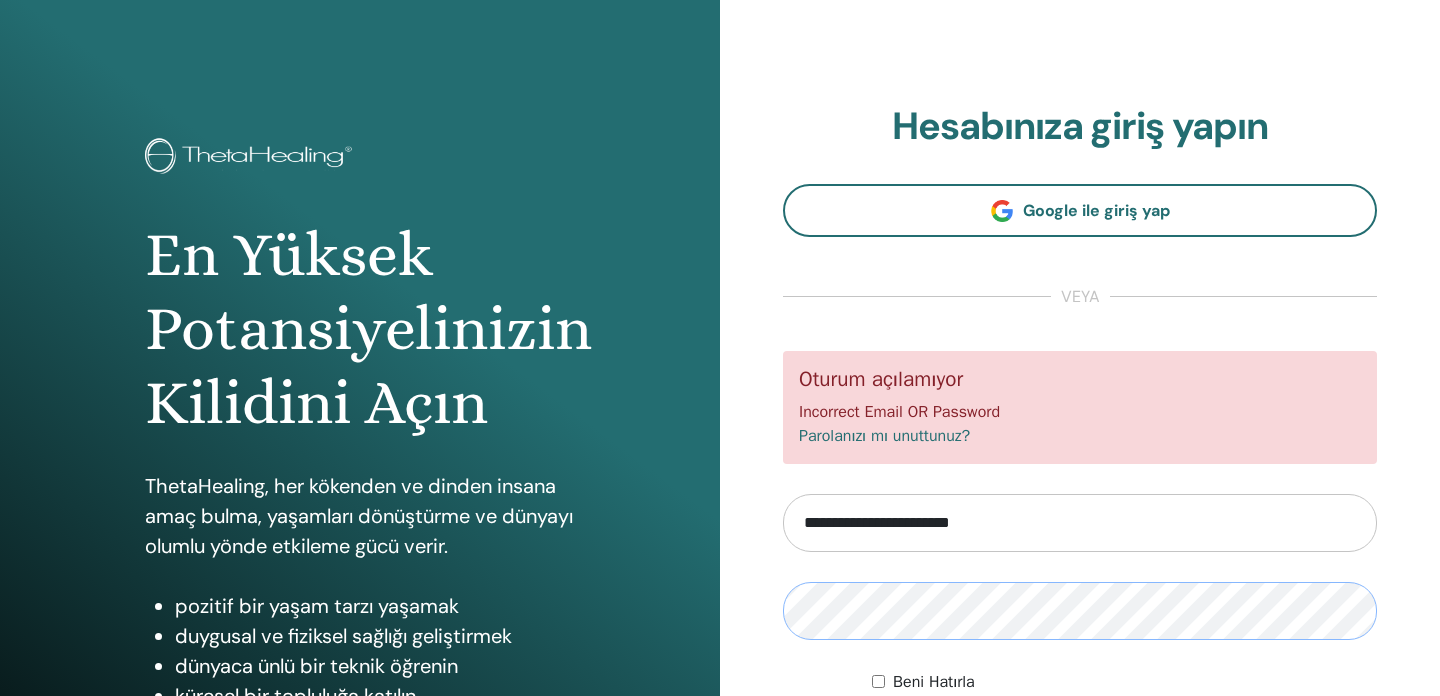 click on "**********" at bounding box center [1080, 480] 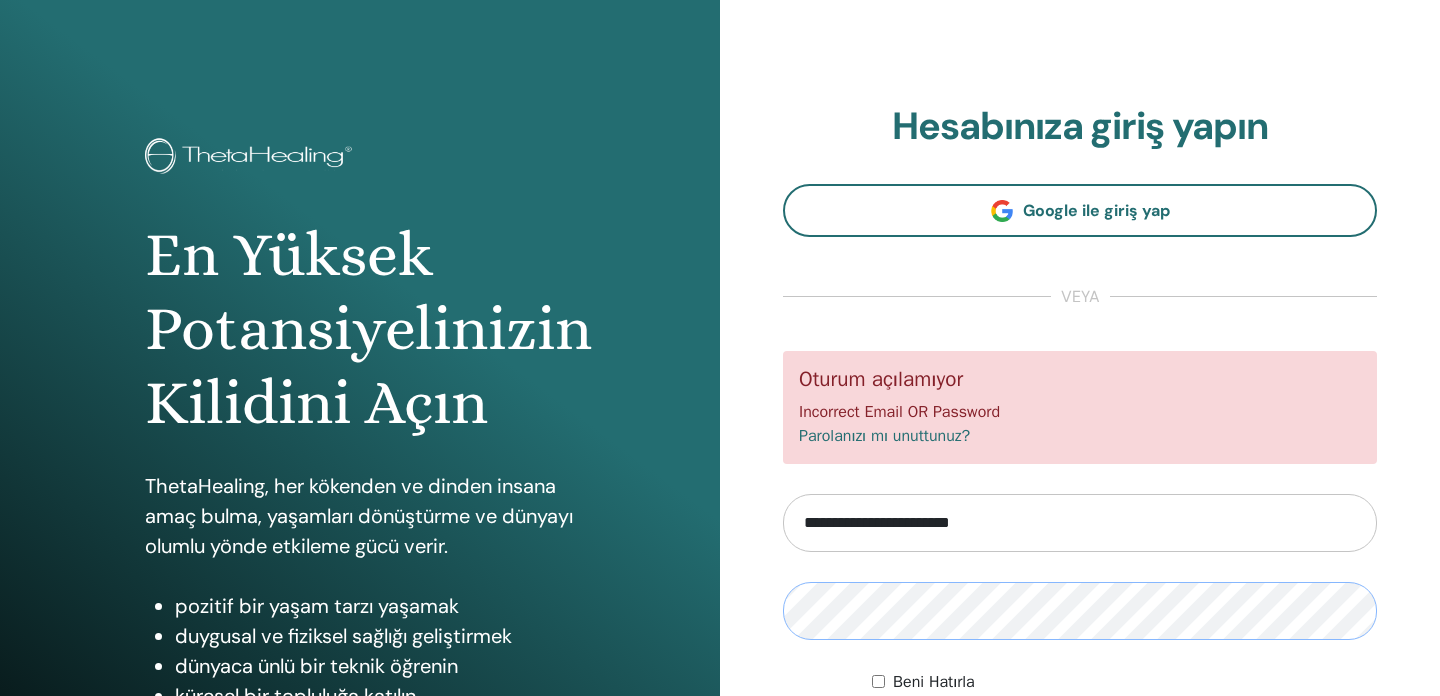 click on "Giriş Yap" at bounding box center [1080, 750] 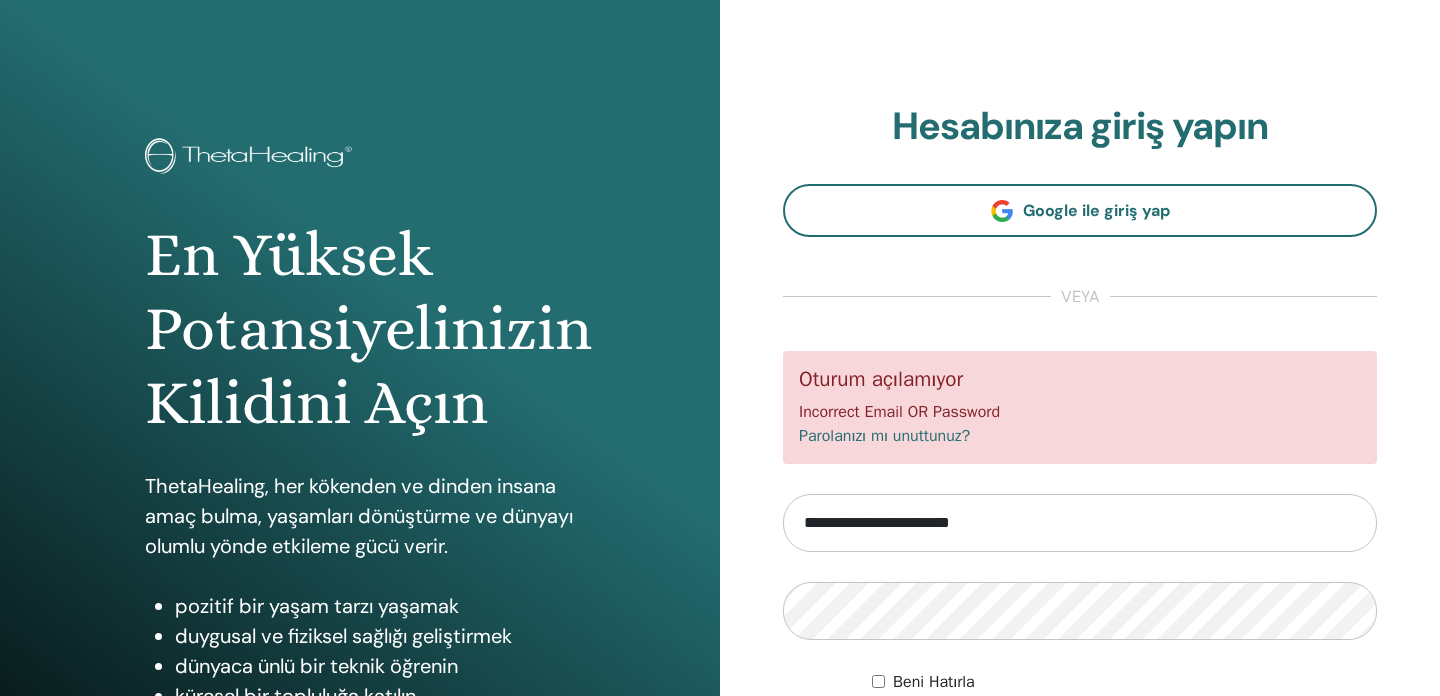 scroll, scrollTop: 0, scrollLeft: 0, axis: both 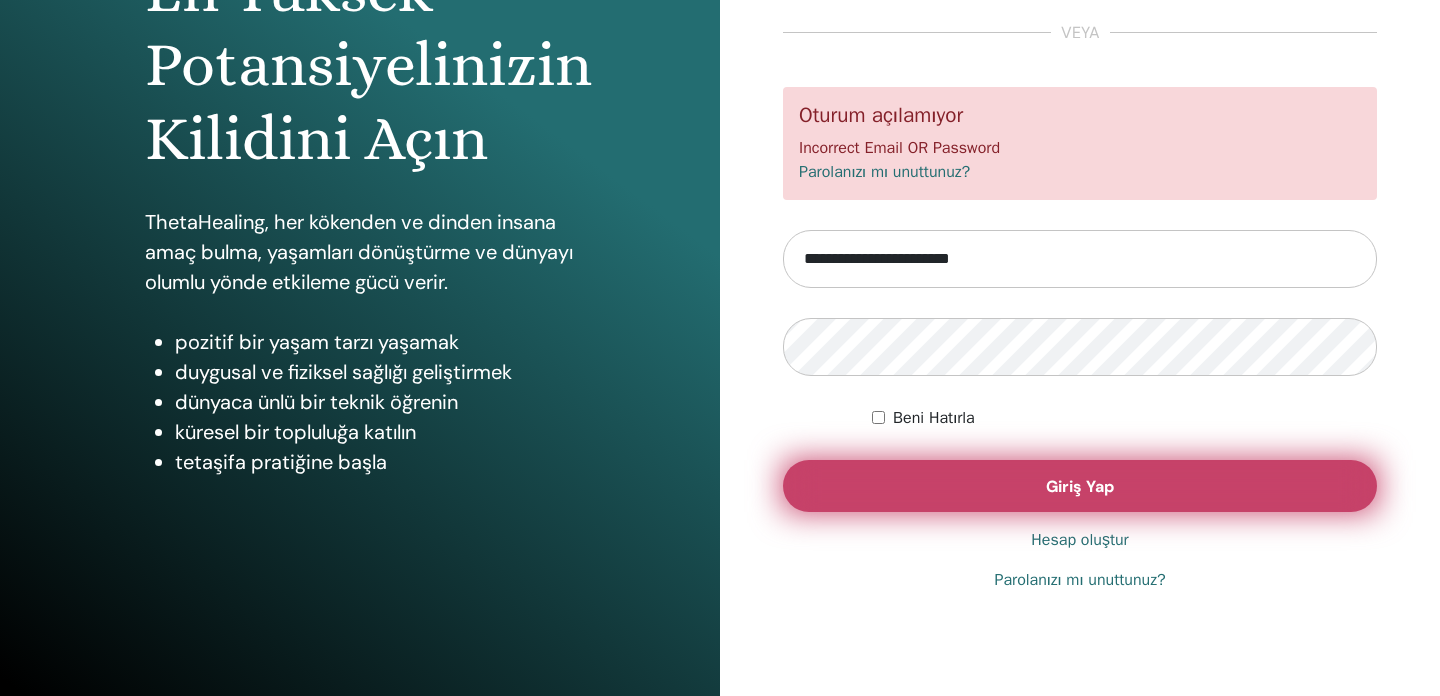 click on "Giriş Yap" at bounding box center (1080, 486) 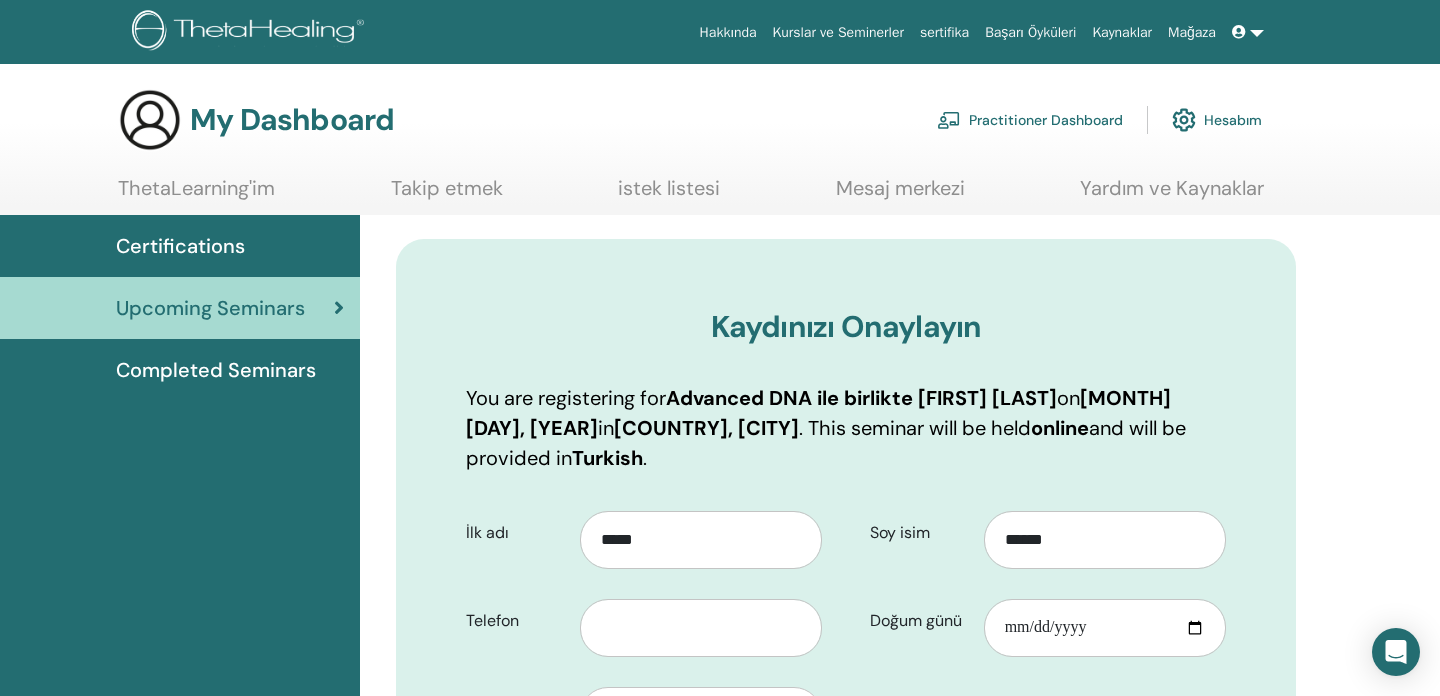 scroll, scrollTop: 0, scrollLeft: 0, axis: both 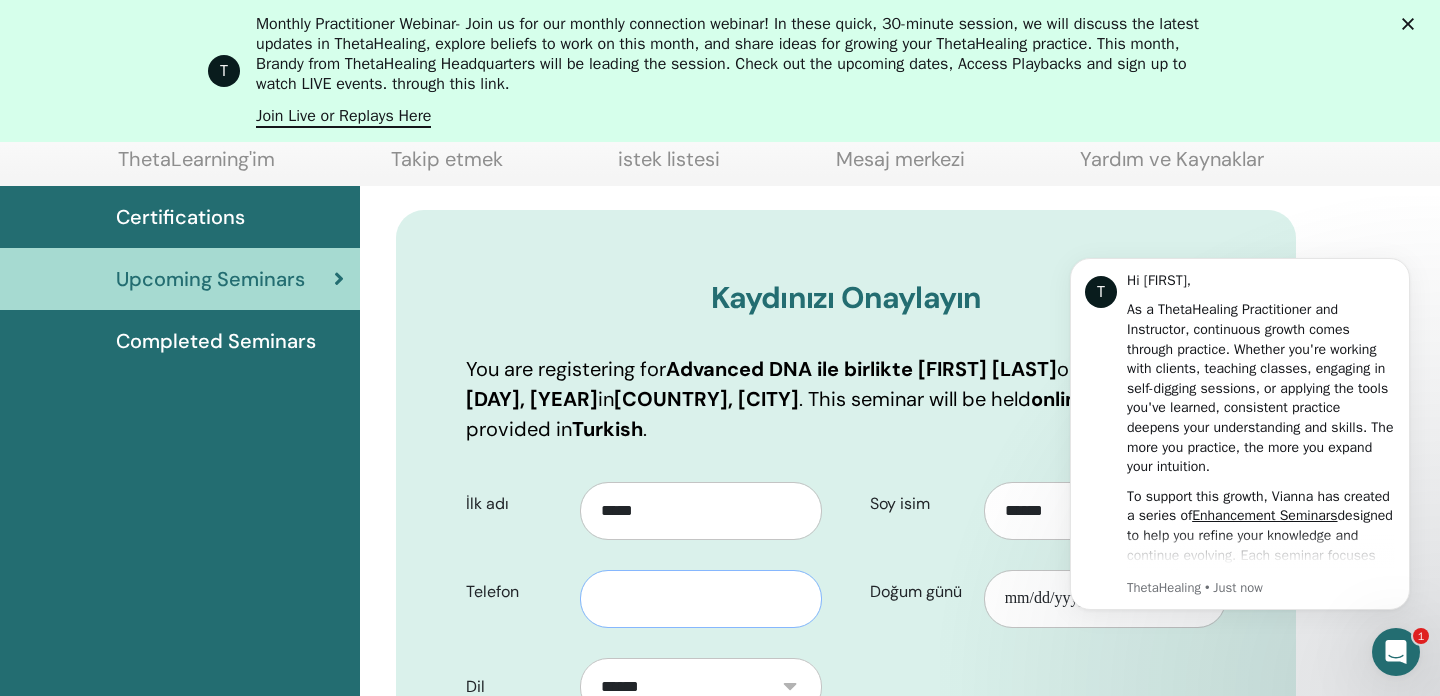 click at bounding box center (701, 599) 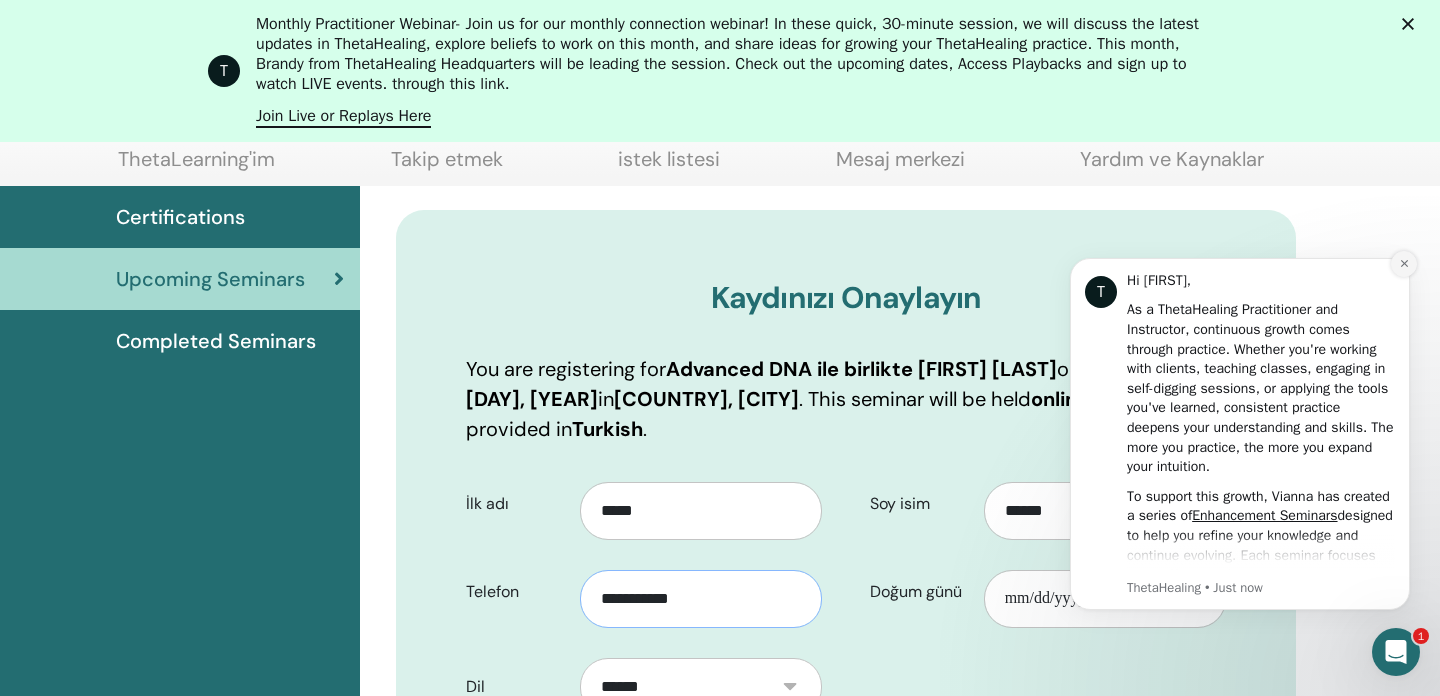 type on "**********" 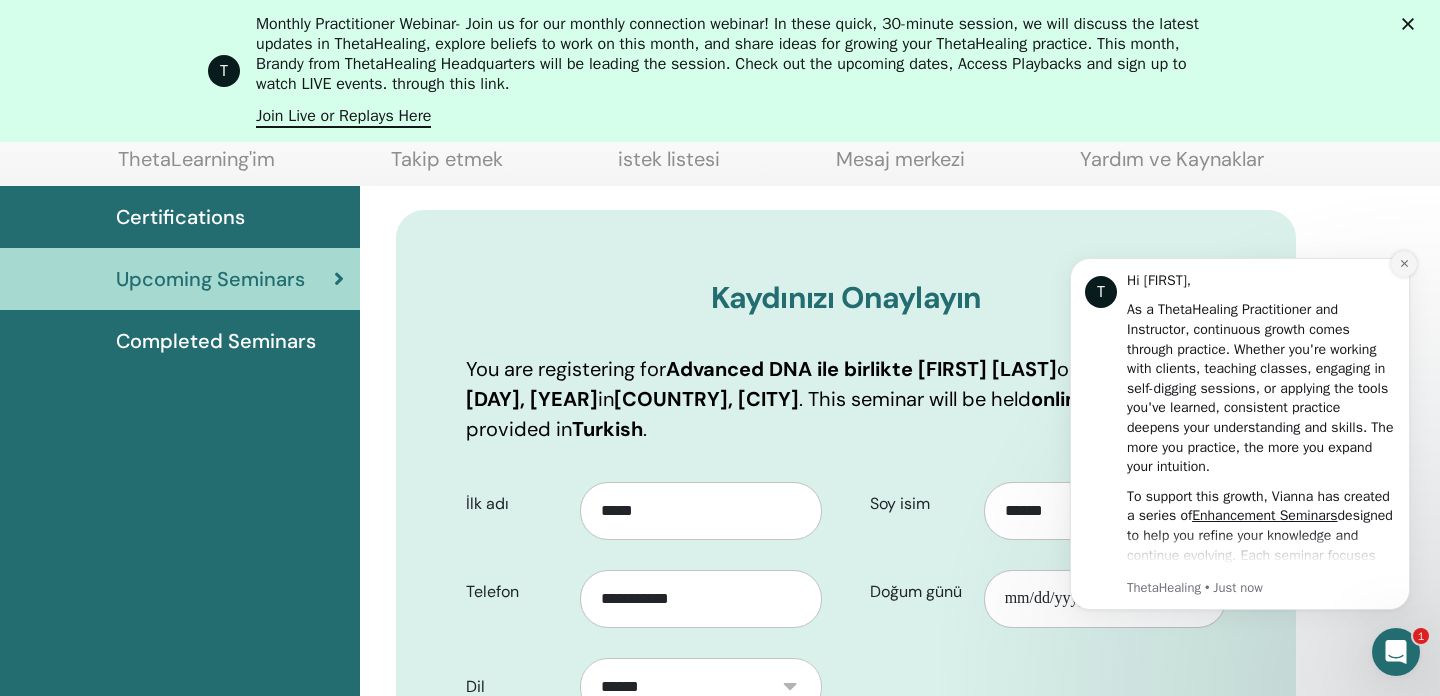 click 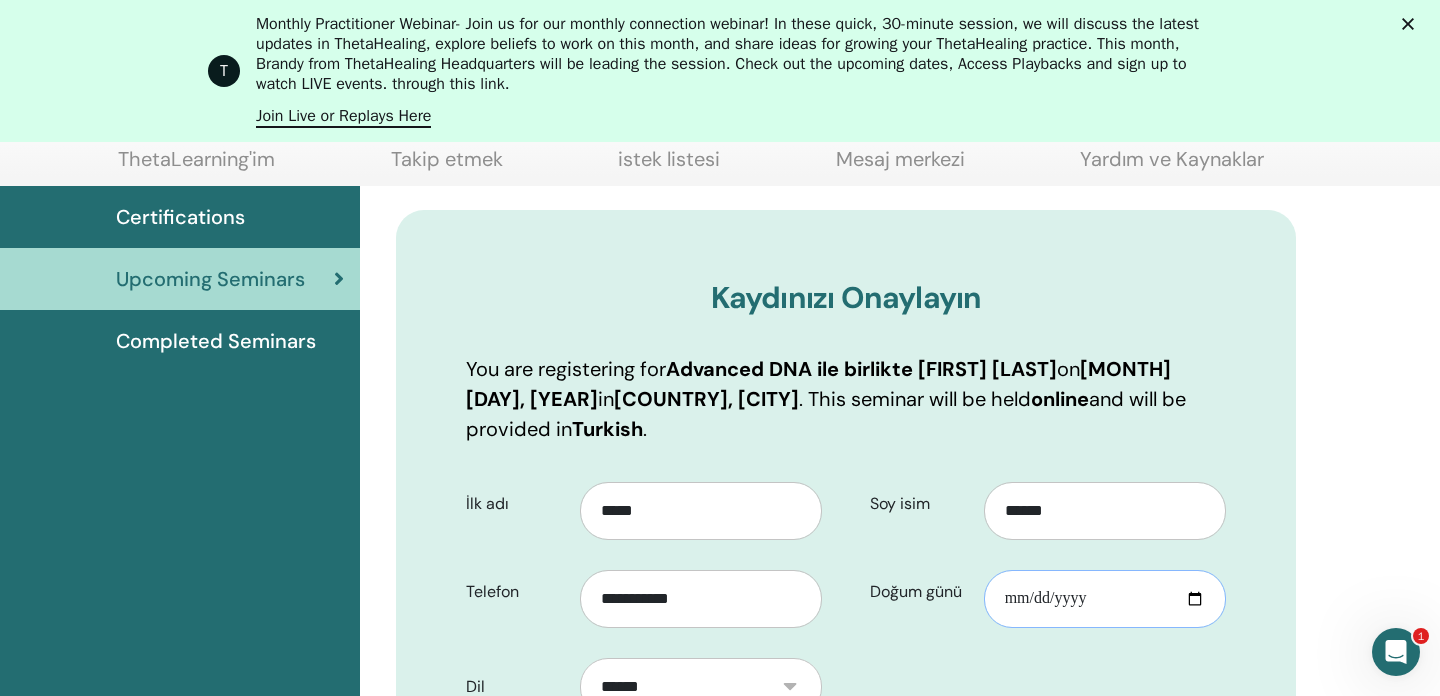 click on "Doğum günü" at bounding box center (1105, 599) 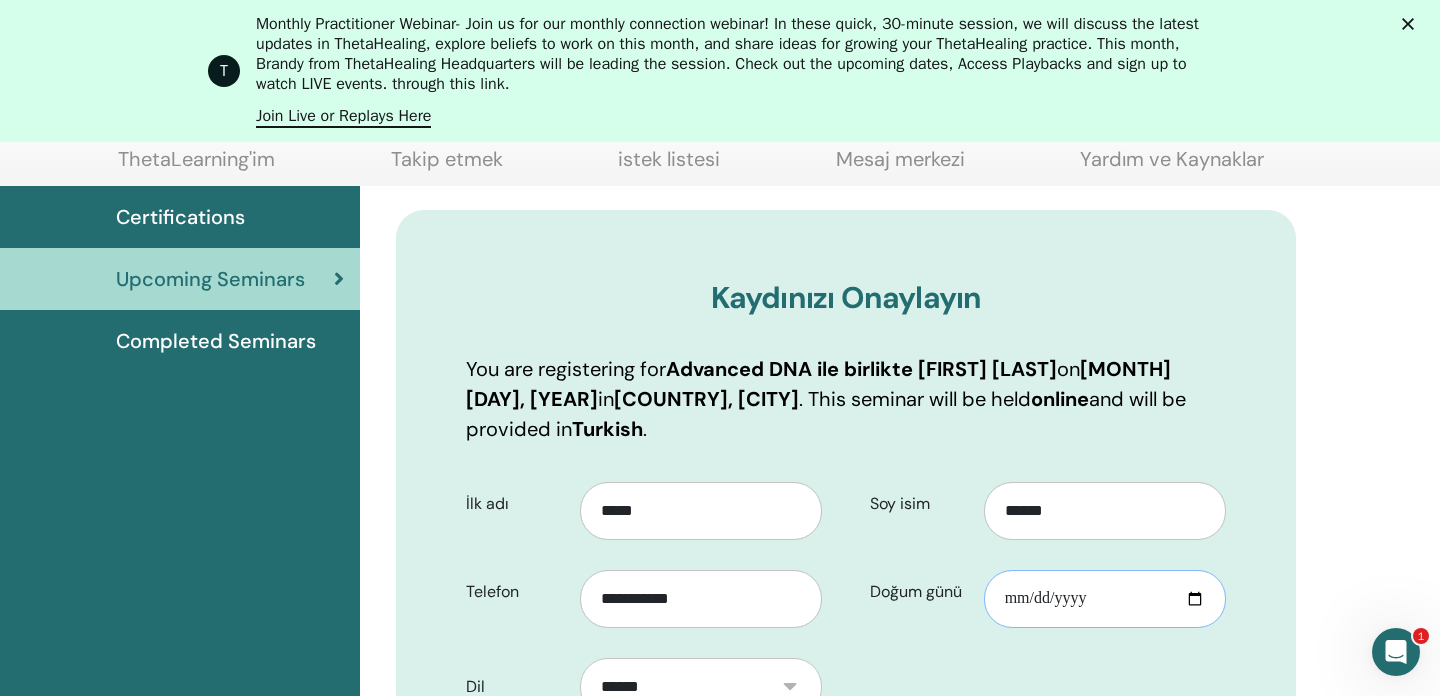 type on "**********" 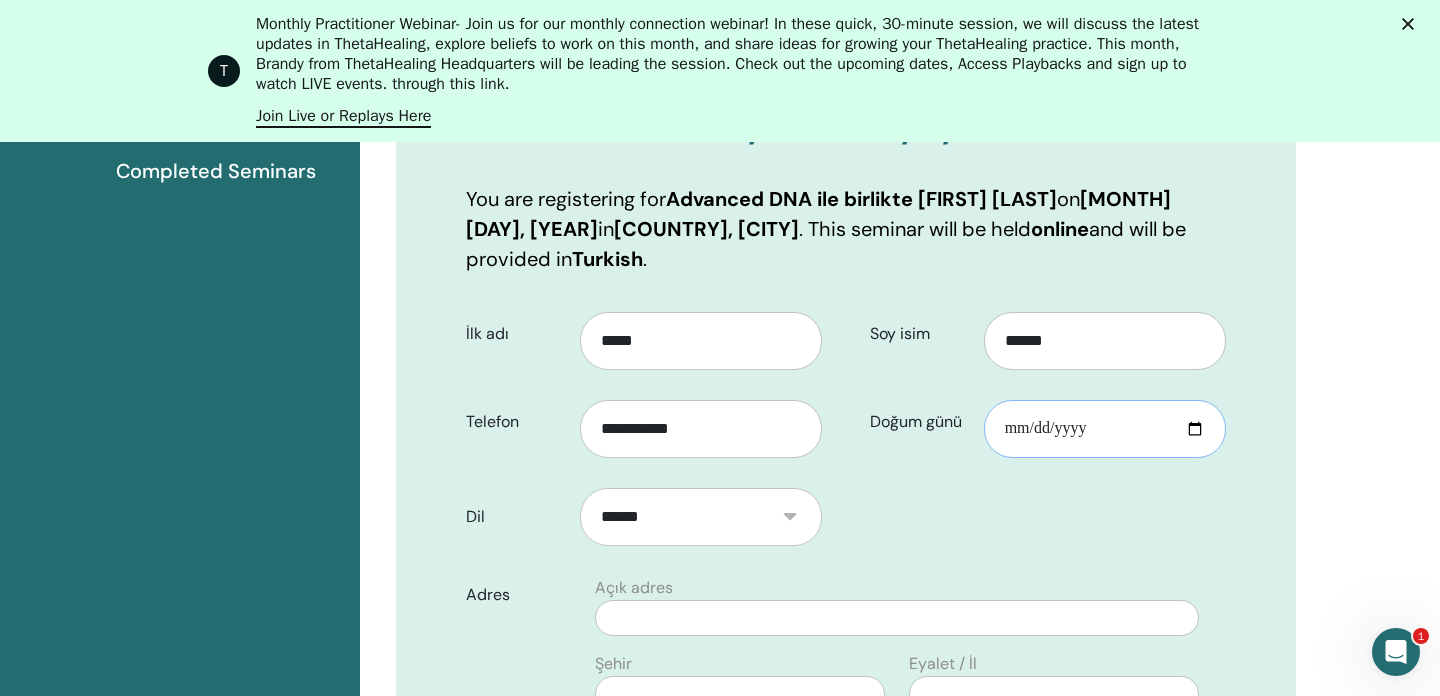 scroll, scrollTop: 393, scrollLeft: 0, axis: vertical 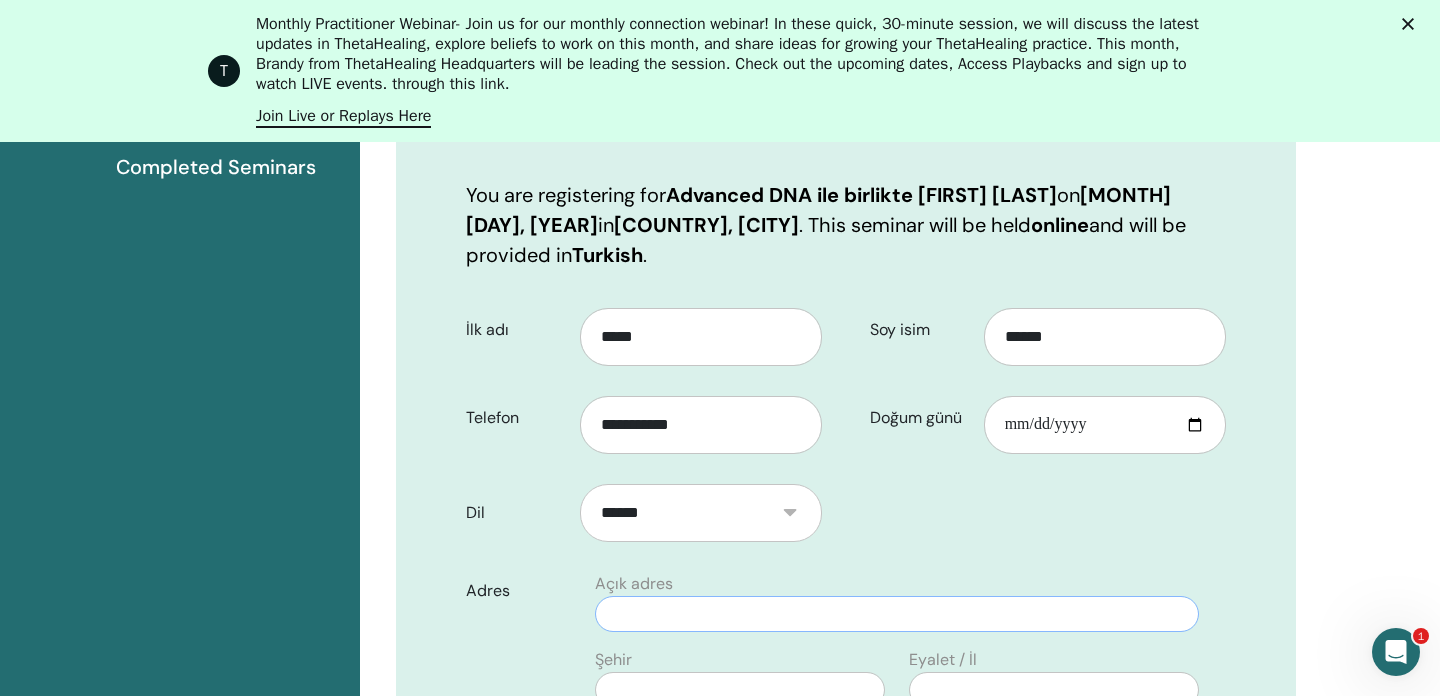 click at bounding box center (897, 614) 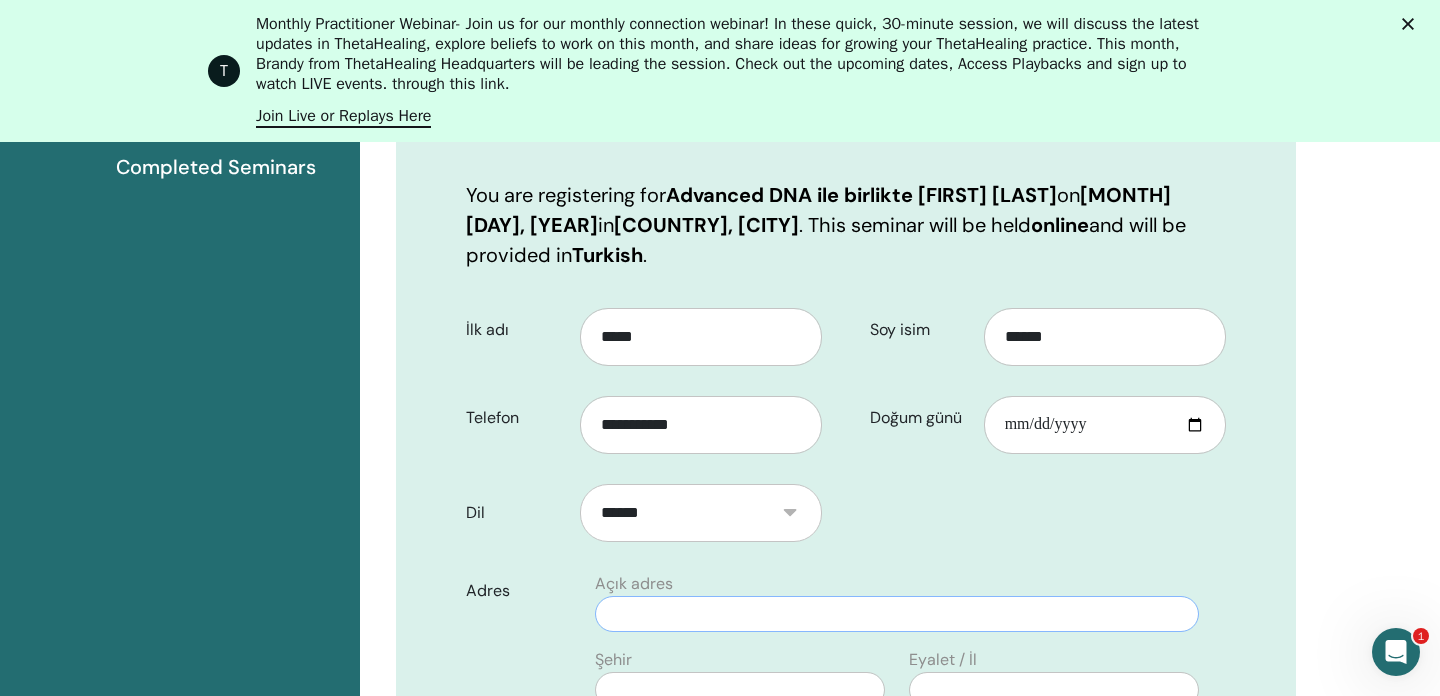 type on "**********" 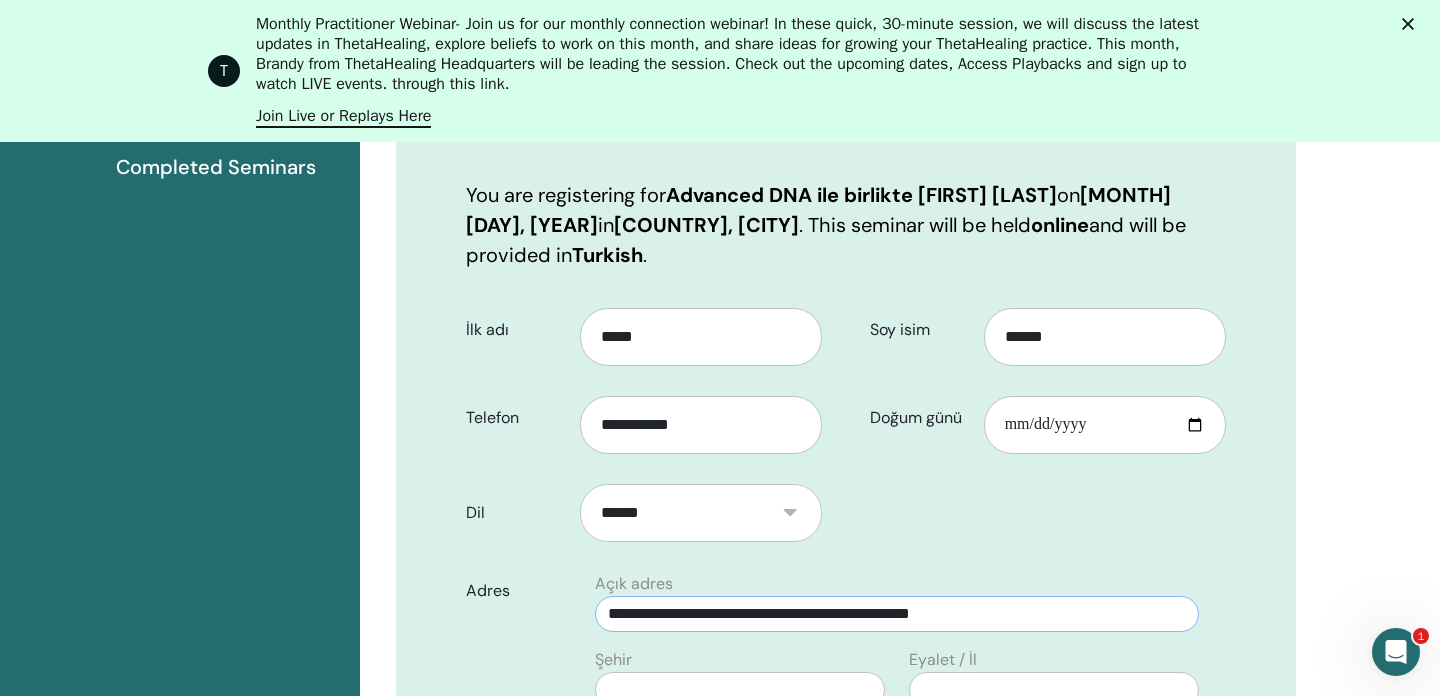 type on "*******" 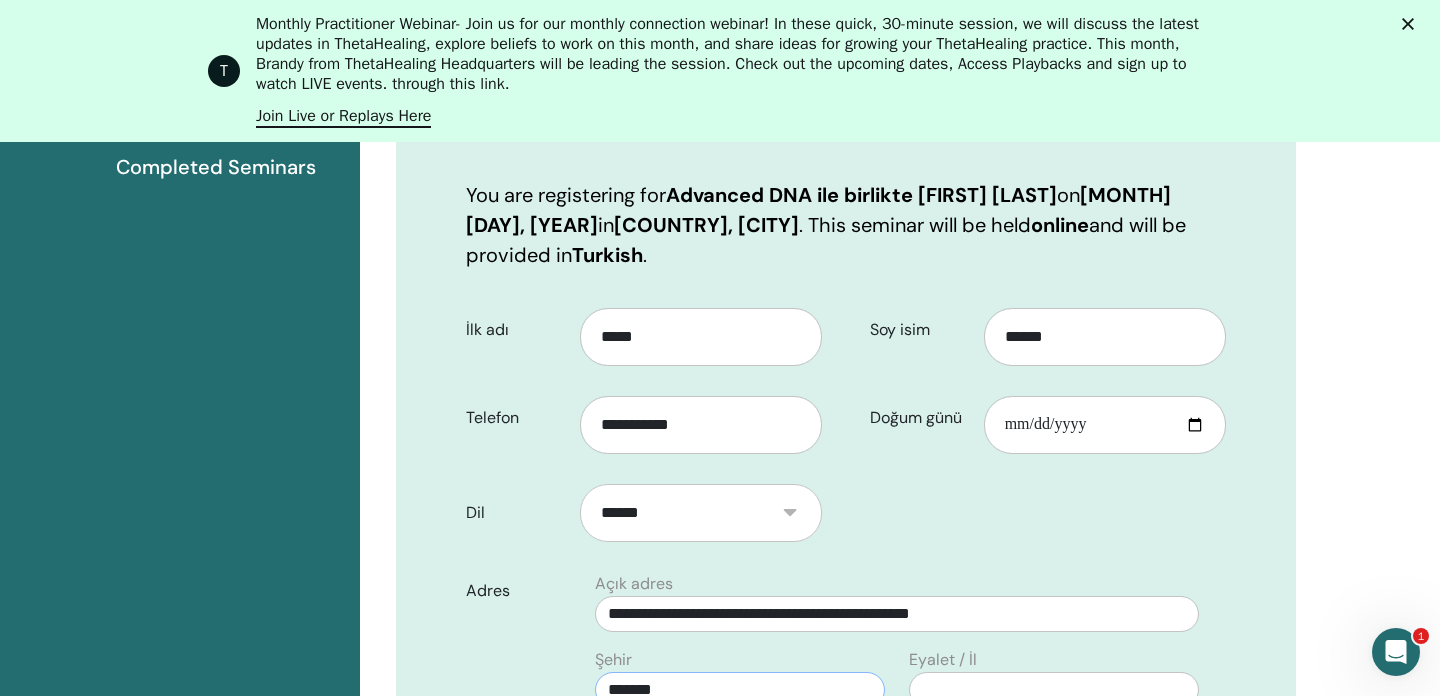 type on "********" 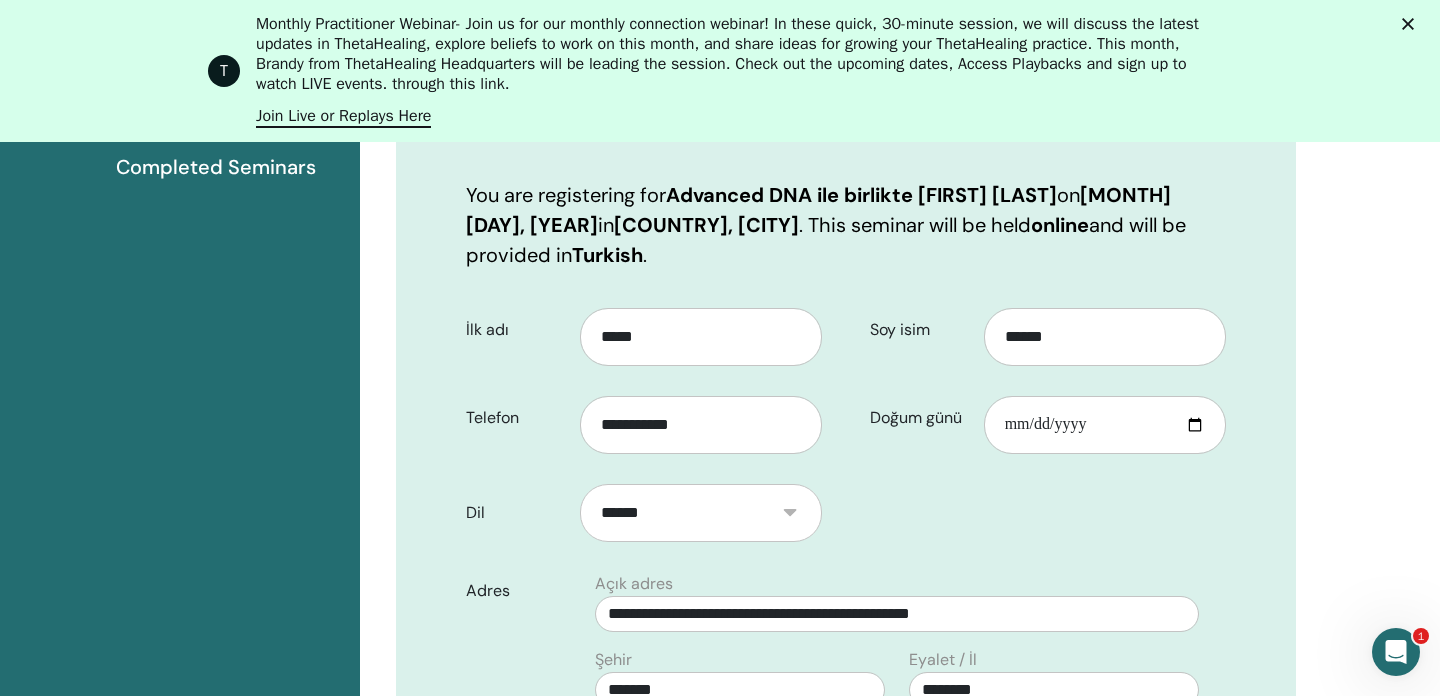 select on "**" 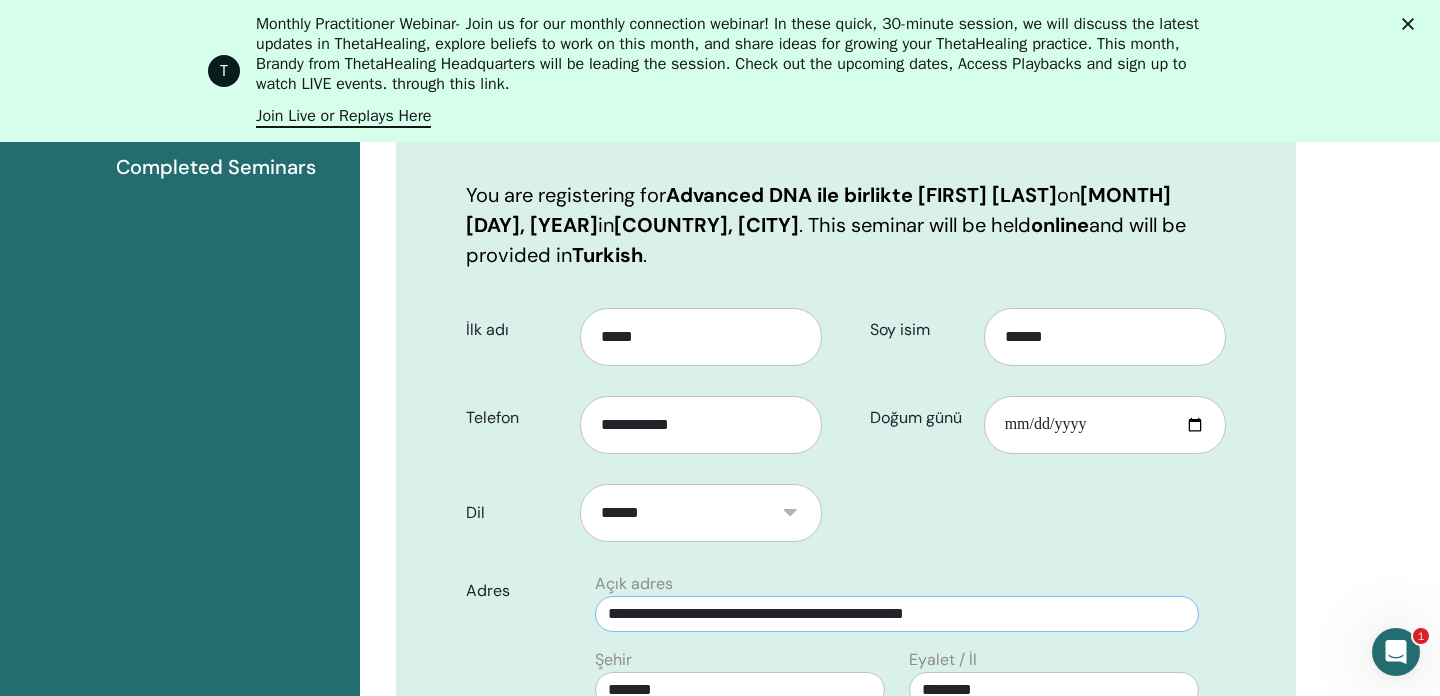 type on "**********" 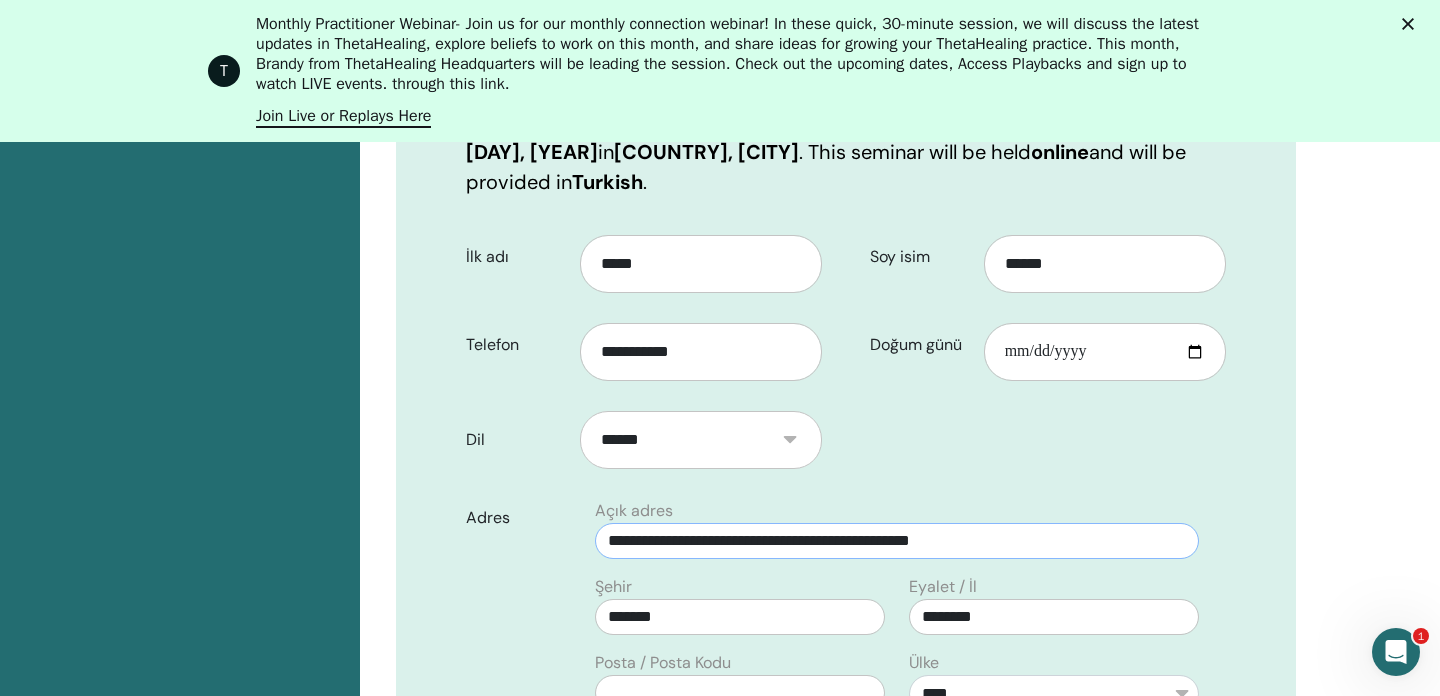 scroll, scrollTop: 491, scrollLeft: 0, axis: vertical 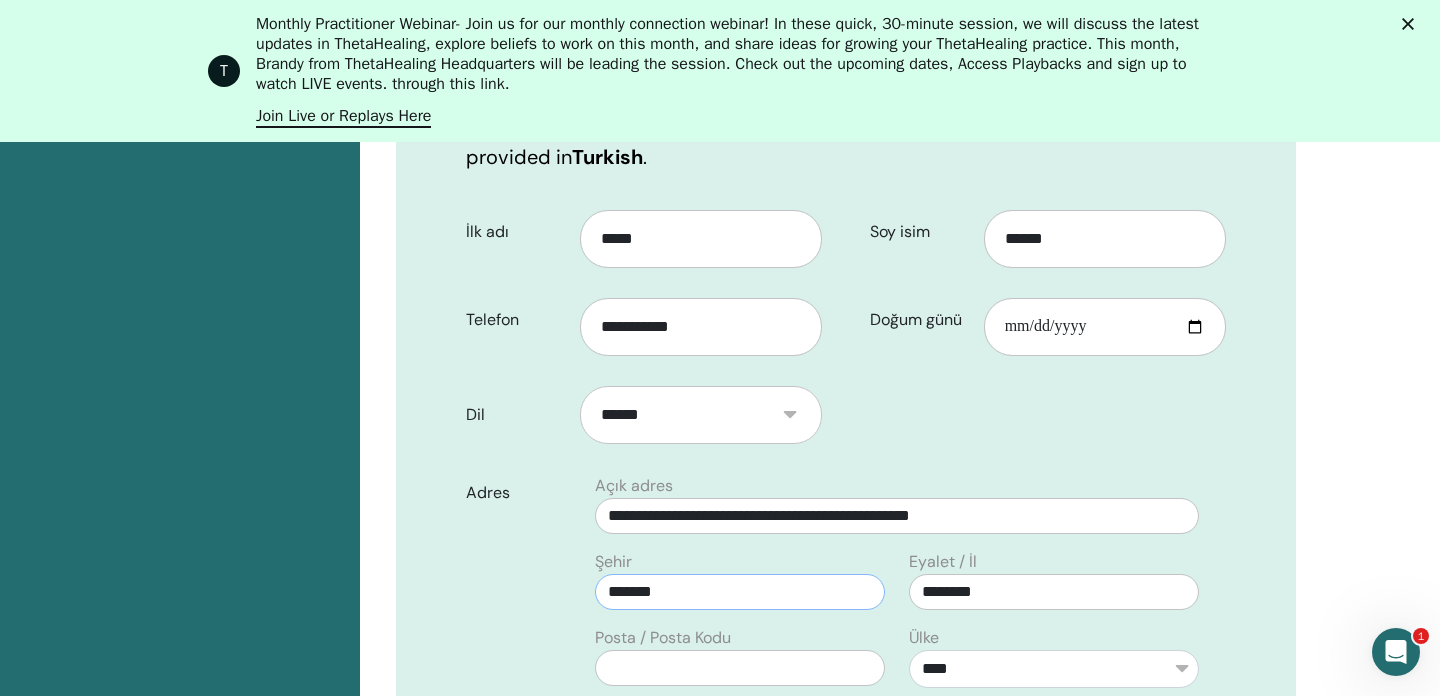 click on "*******" at bounding box center [740, 592] 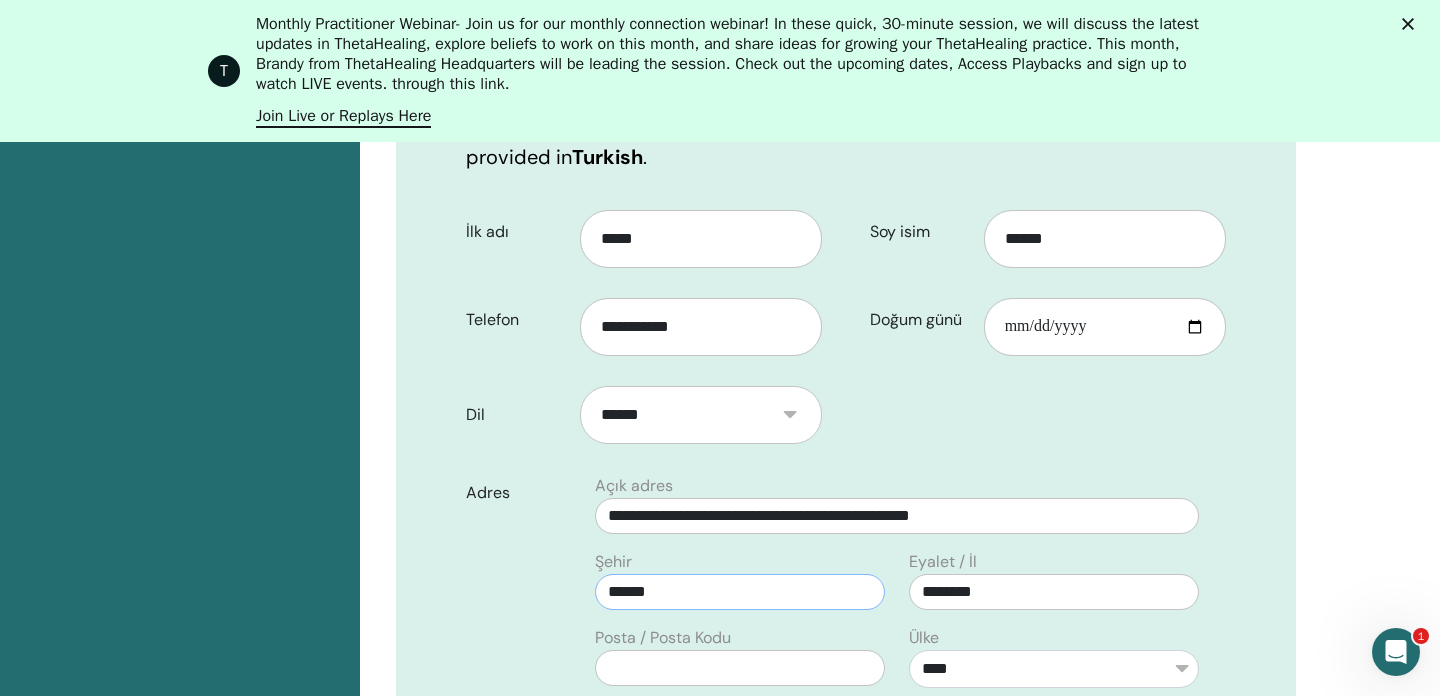 type on "*******" 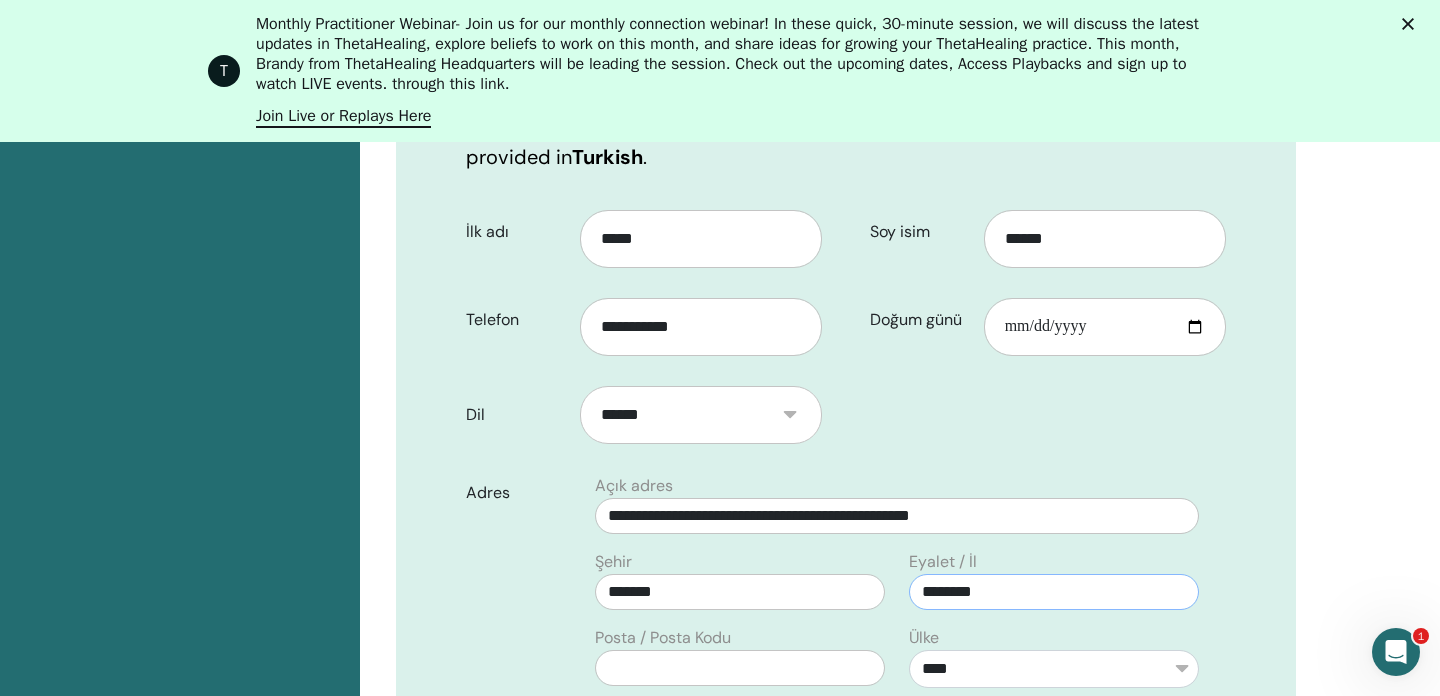 click on "********" at bounding box center (1054, 592) 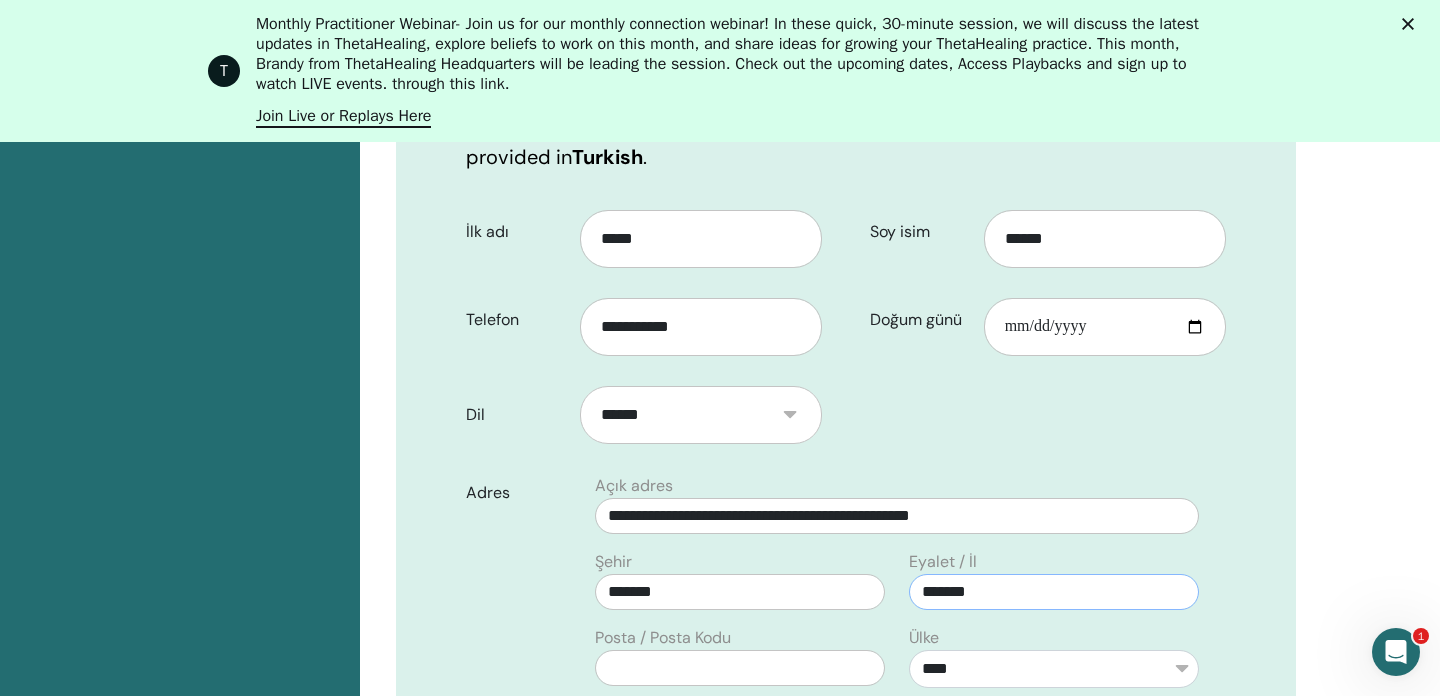 type on "********" 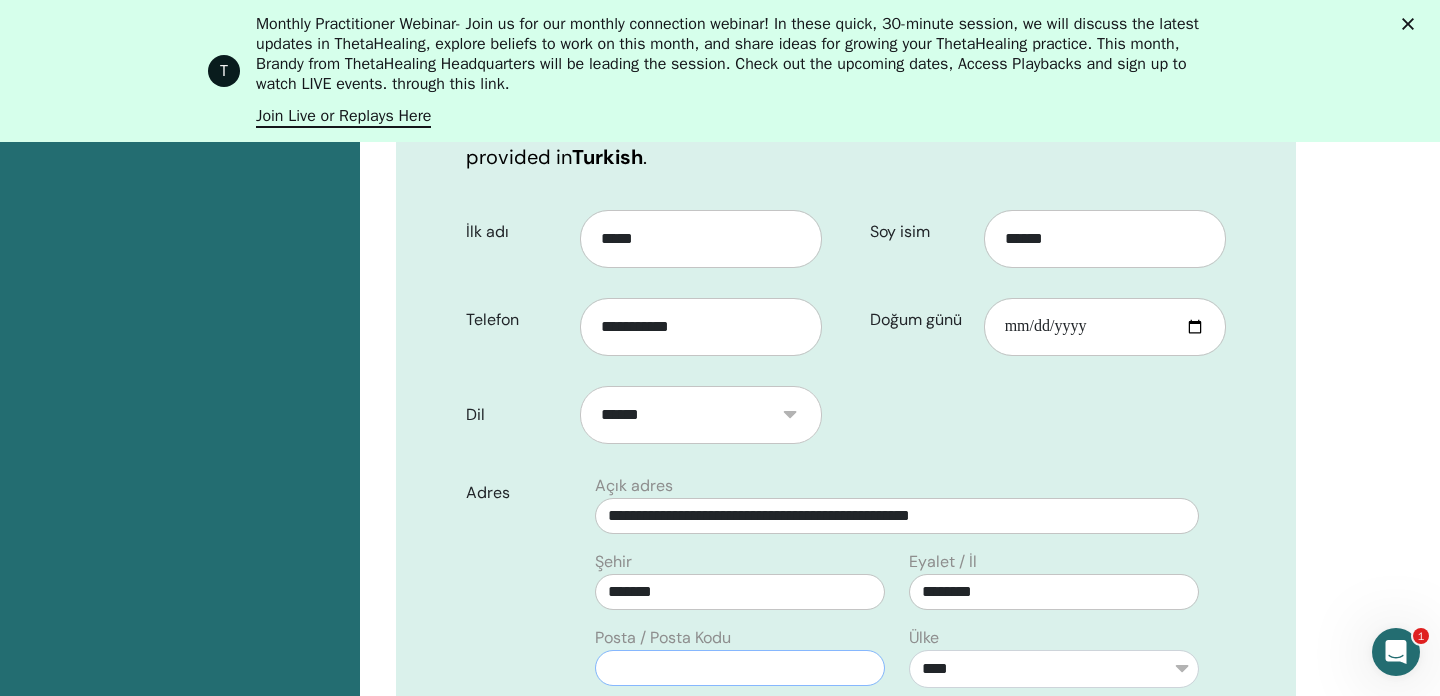 click at bounding box center (740, 668) 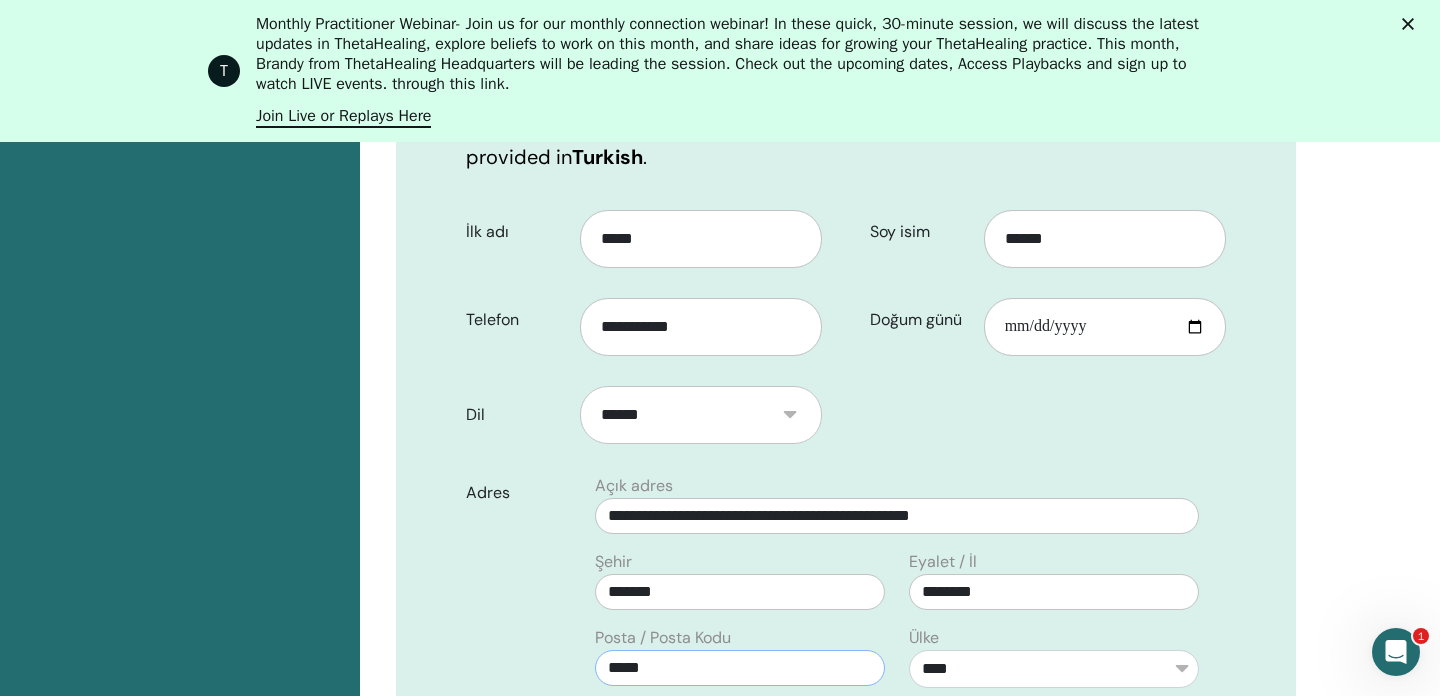 type on "*****" 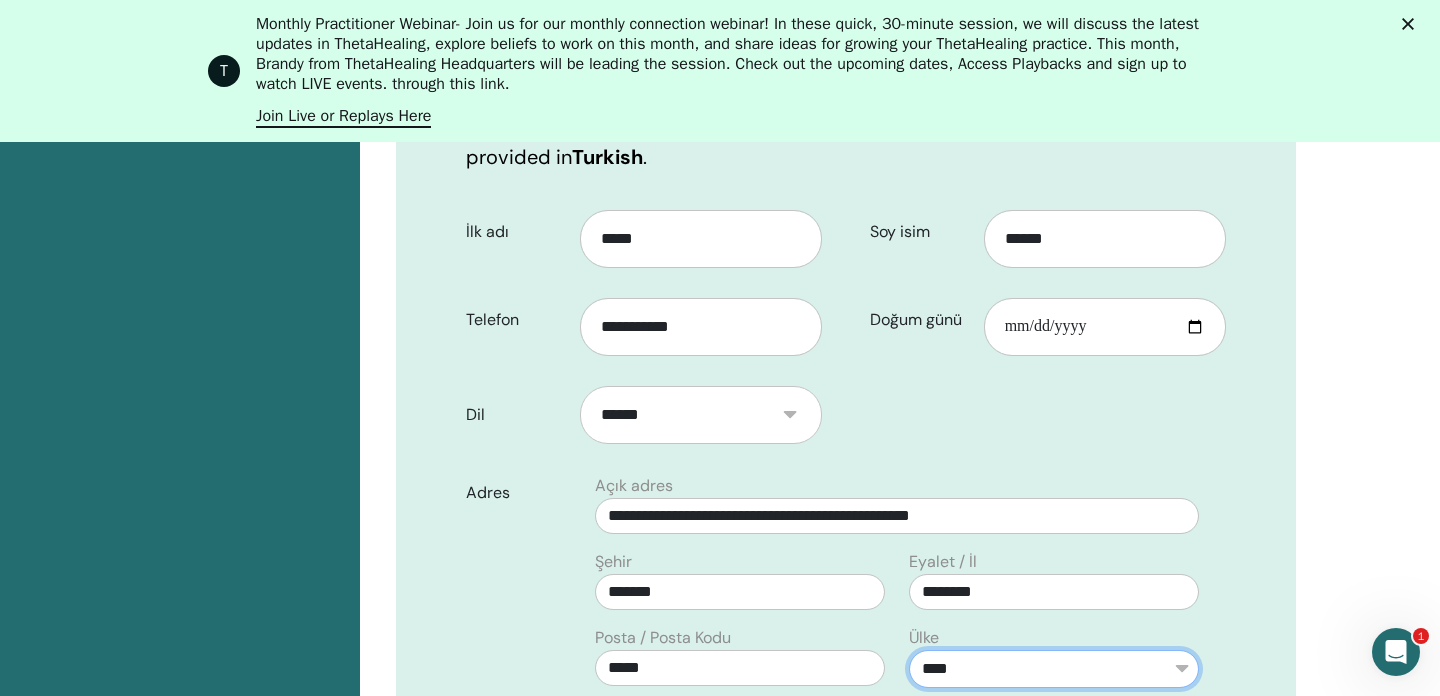 click on "**********" at bounding box center (1054, 669) 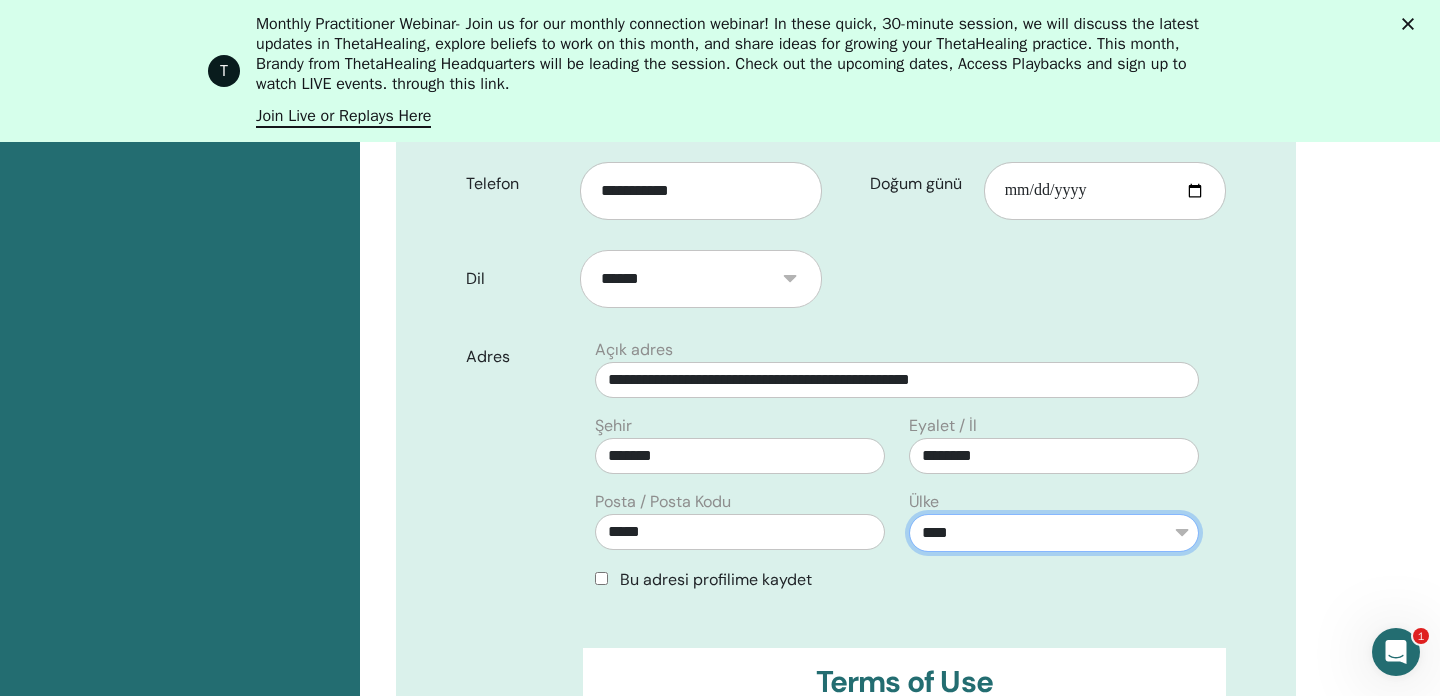 scroll, scrollTop: 628, scrollLeft: 0, axis: vertical 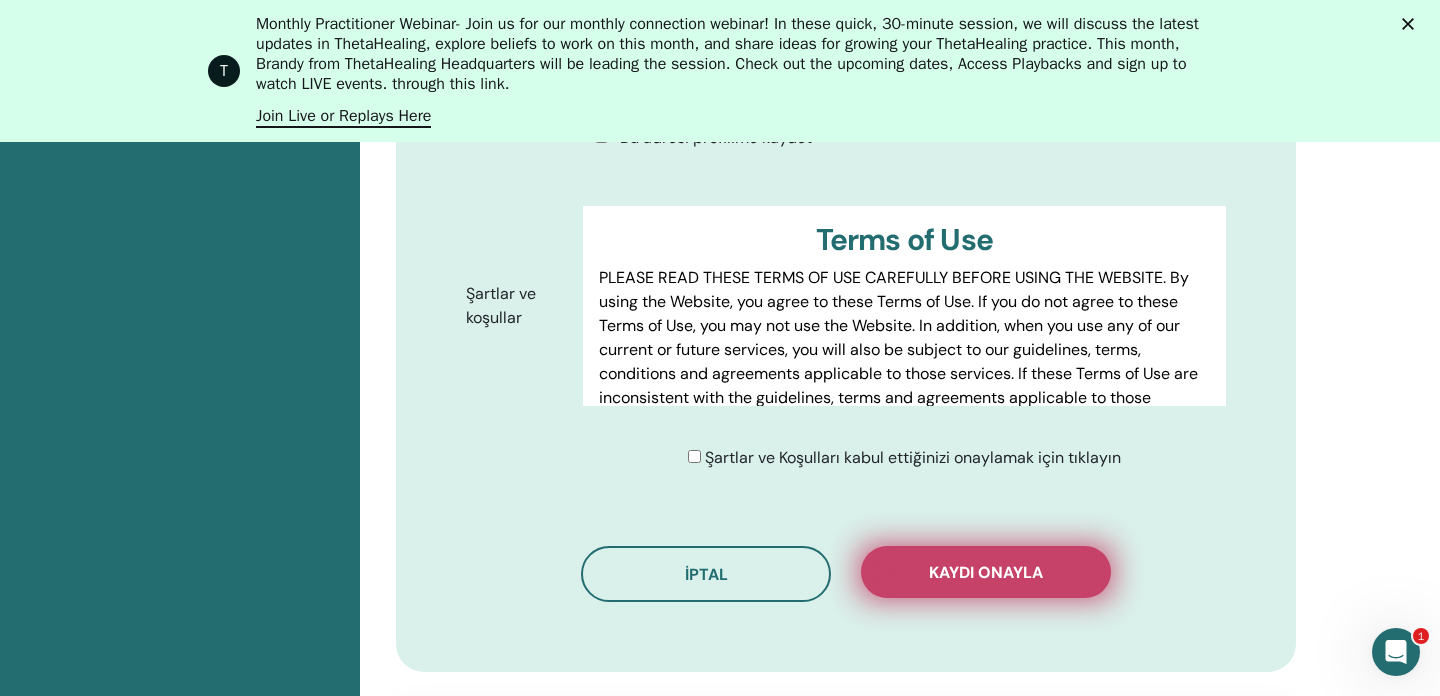 click on "Kaydı onayla" at bounding box center (986, 572) 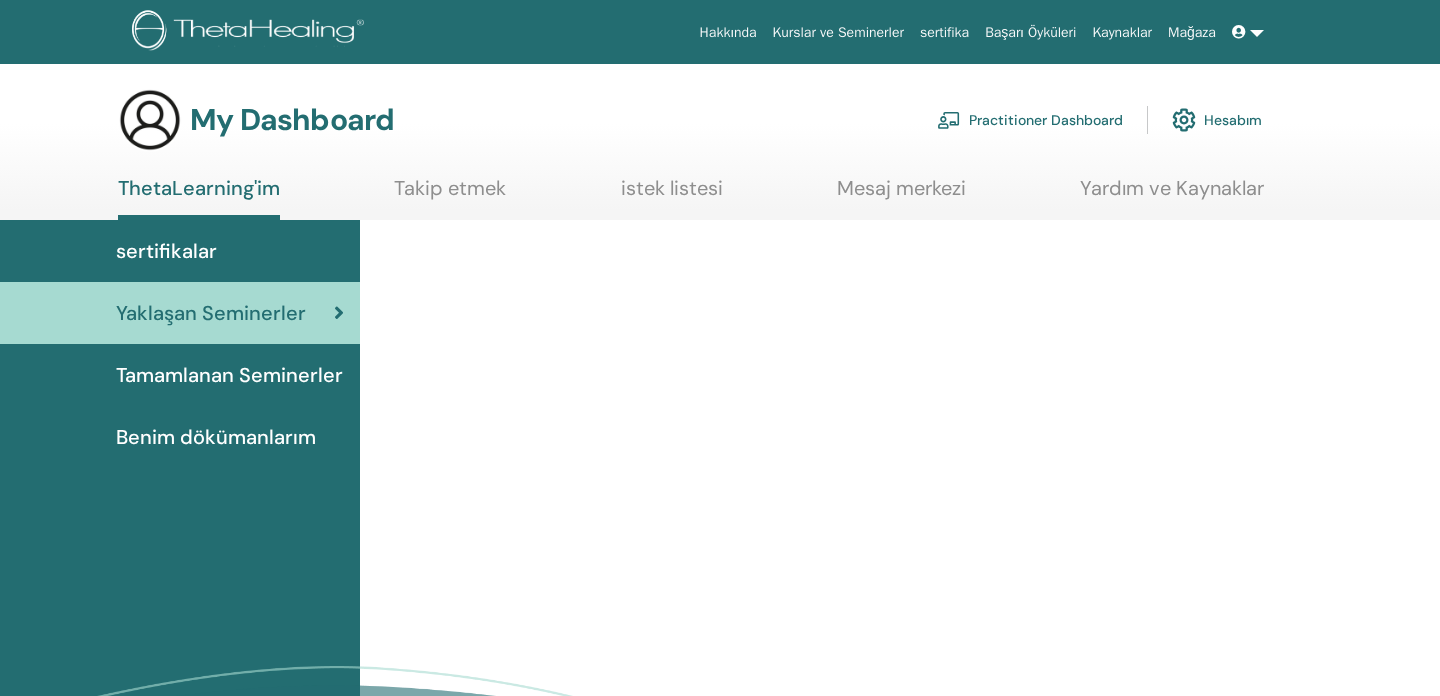 scroll, scrollTop: 0, scrollLeft: 0, axis: both 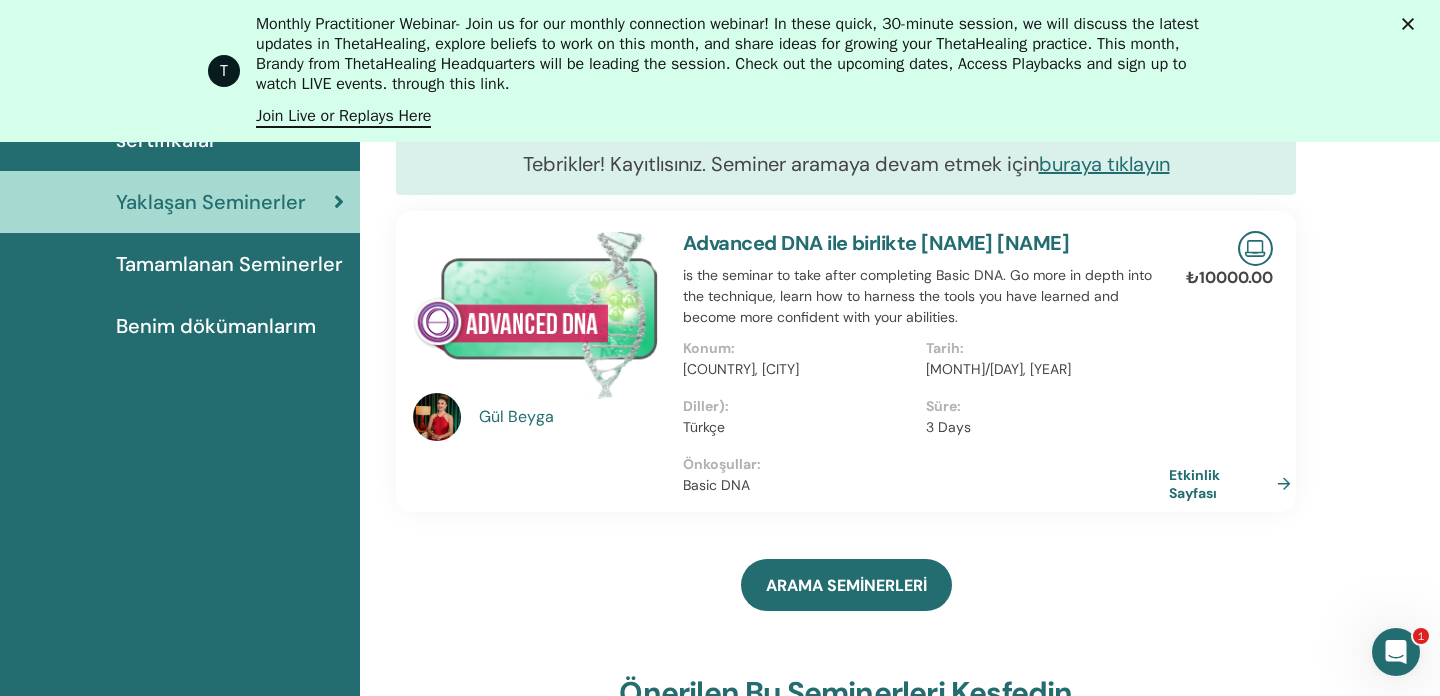 click on "Tamamlanan Seminerler" at bounding box center (229, 264) 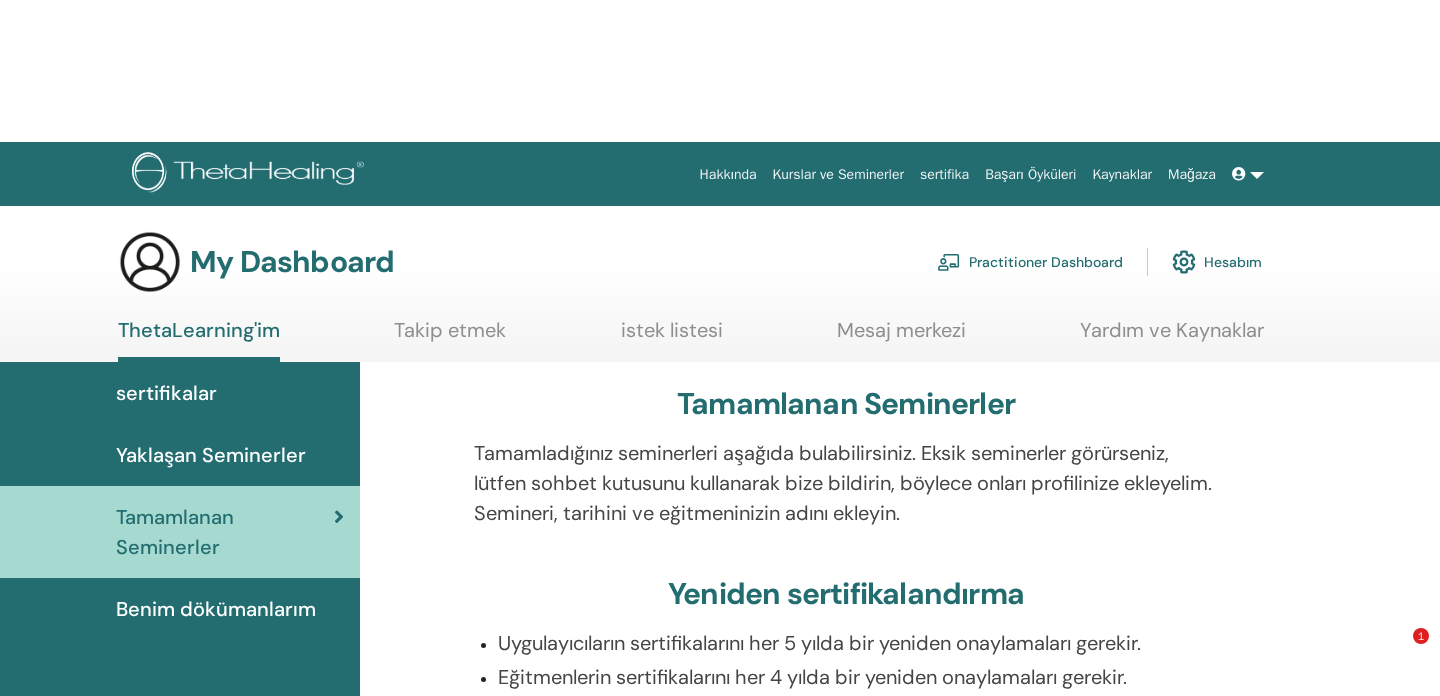 scroll, scrollTop: 362, scrollLeft: 0, axis: vertical 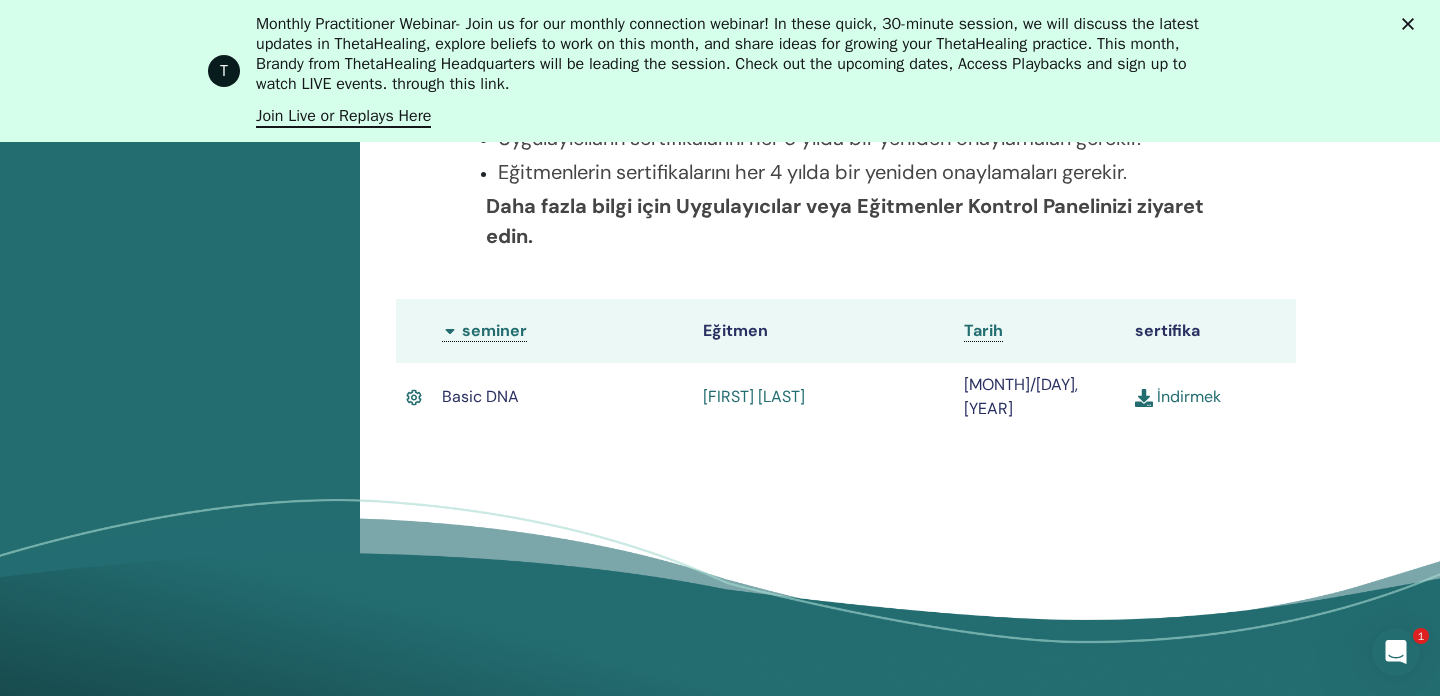click on "İndirmek" at bounding box center [1178, 396] 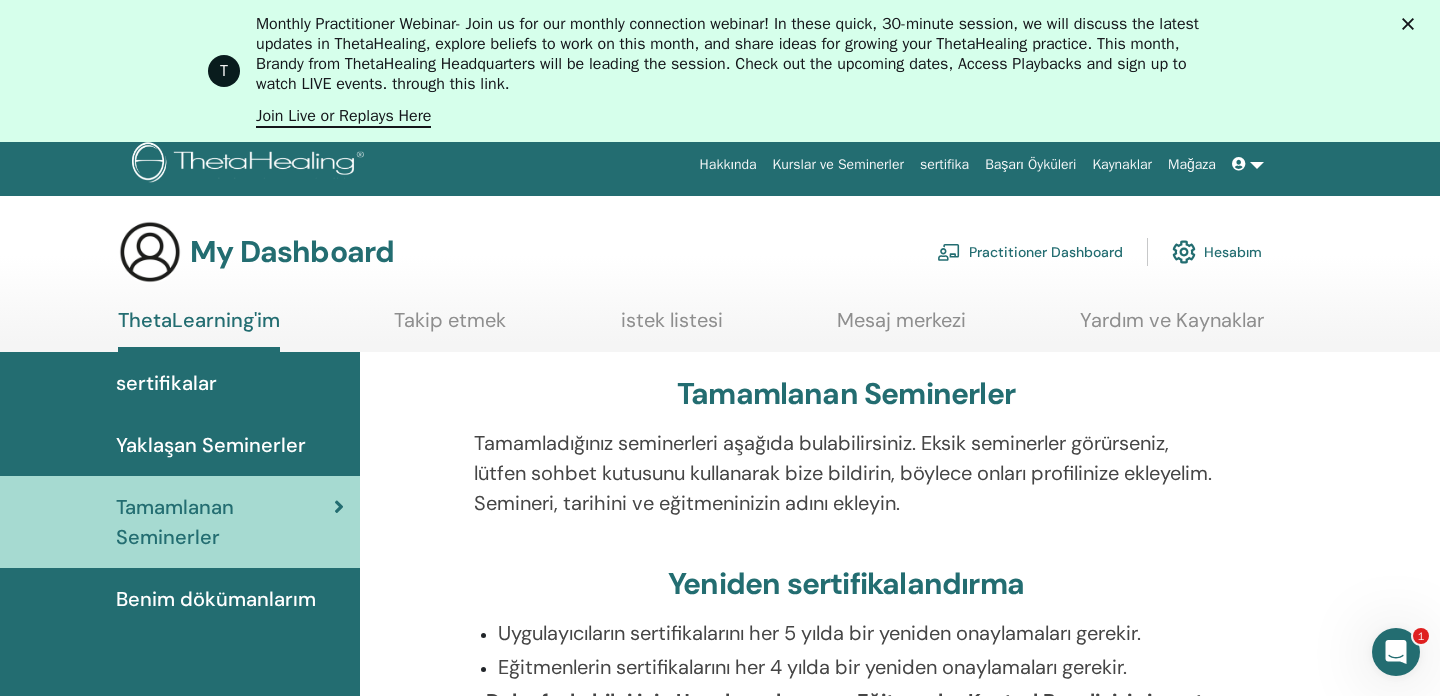 scroll, scrollTop: 0, scrollLeft: 0, axis: both 